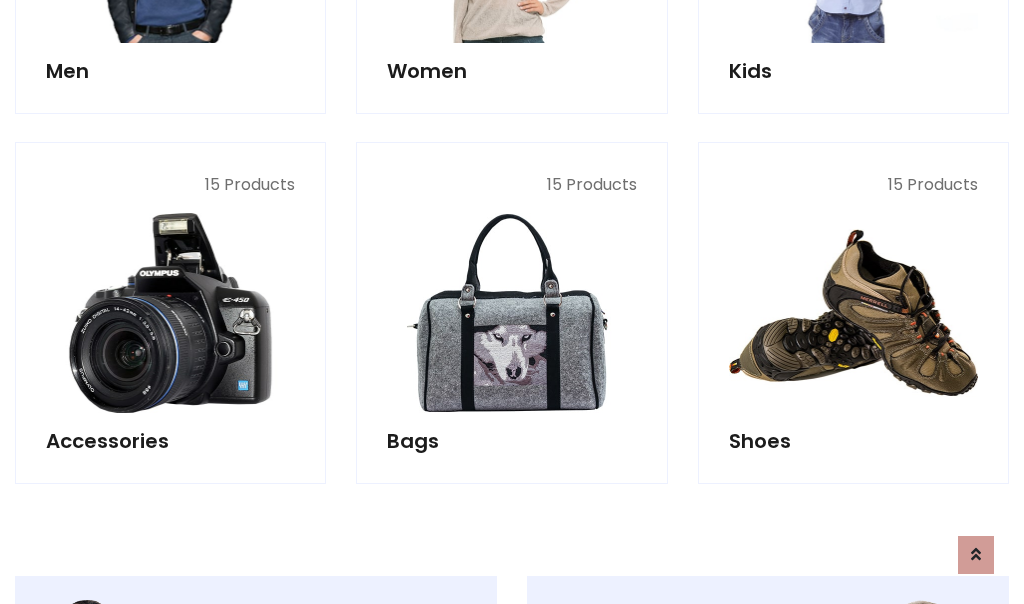 scroll, scrollTop: 853, scrollLeft: 0, axis: vertical 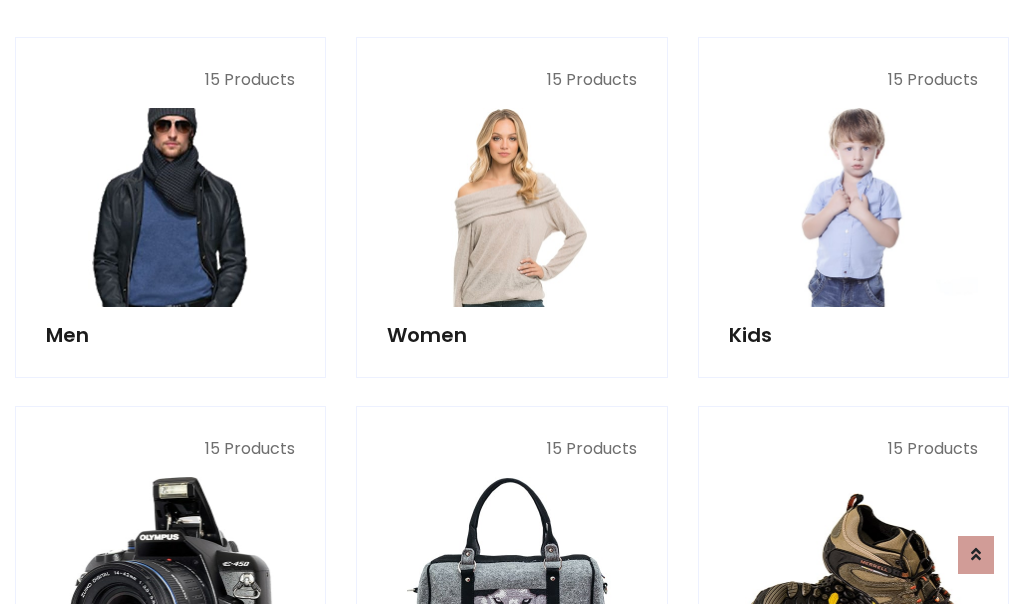 click at bounding box center (170, 207) 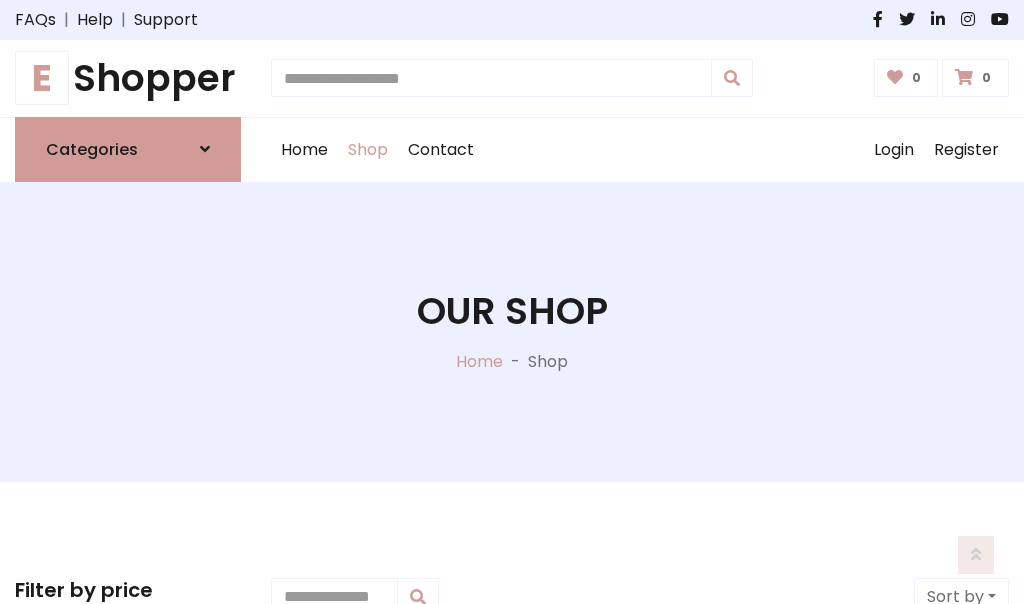 scroll, scrollTop: 807, scrollLeft: 0, axis: vertical 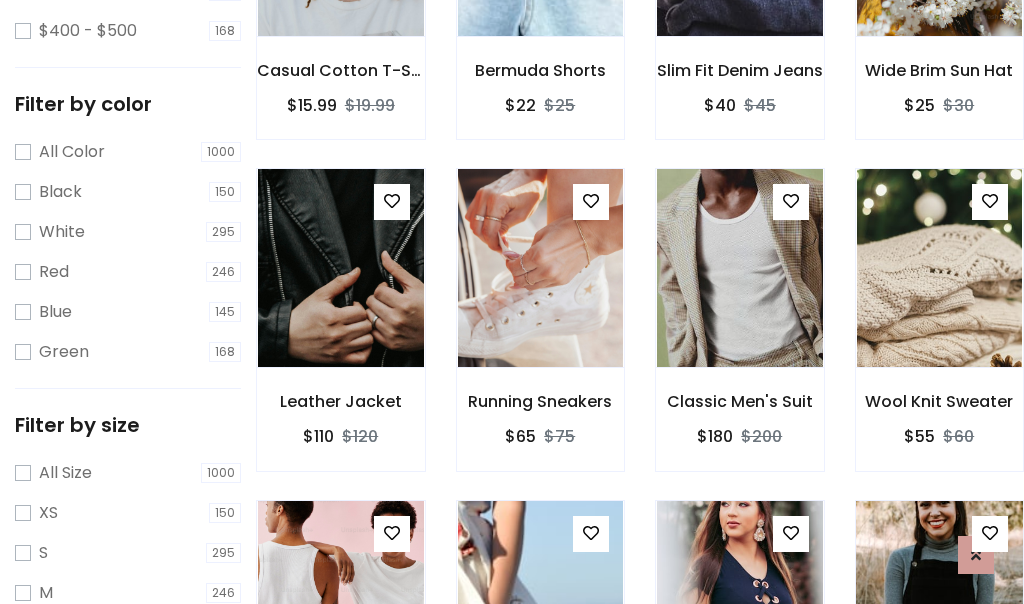 click at bounding box center (939, 600) 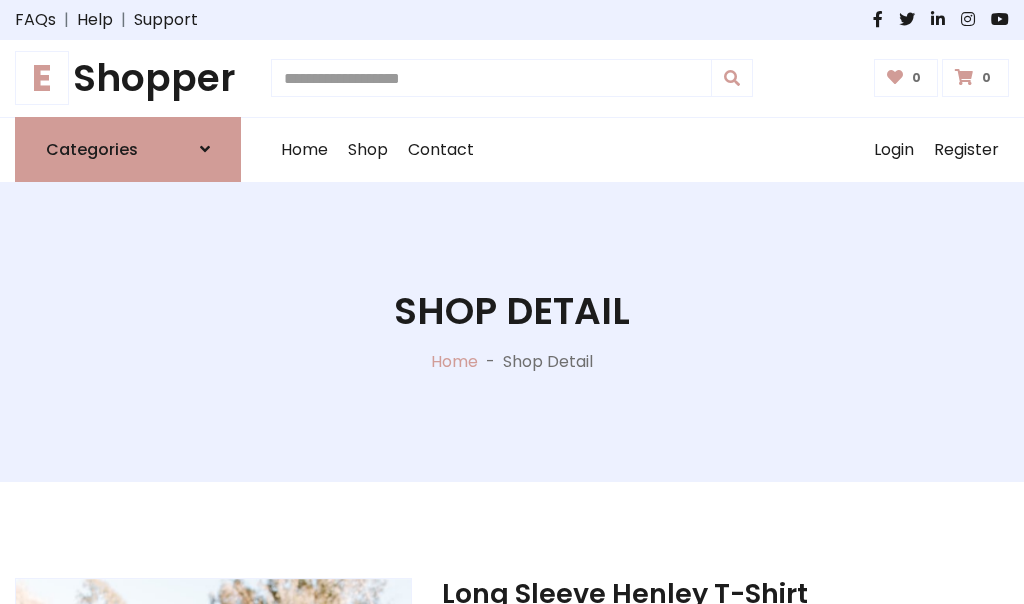 scroll, scrollTop: 0, scrollLeft: 0, axis: both 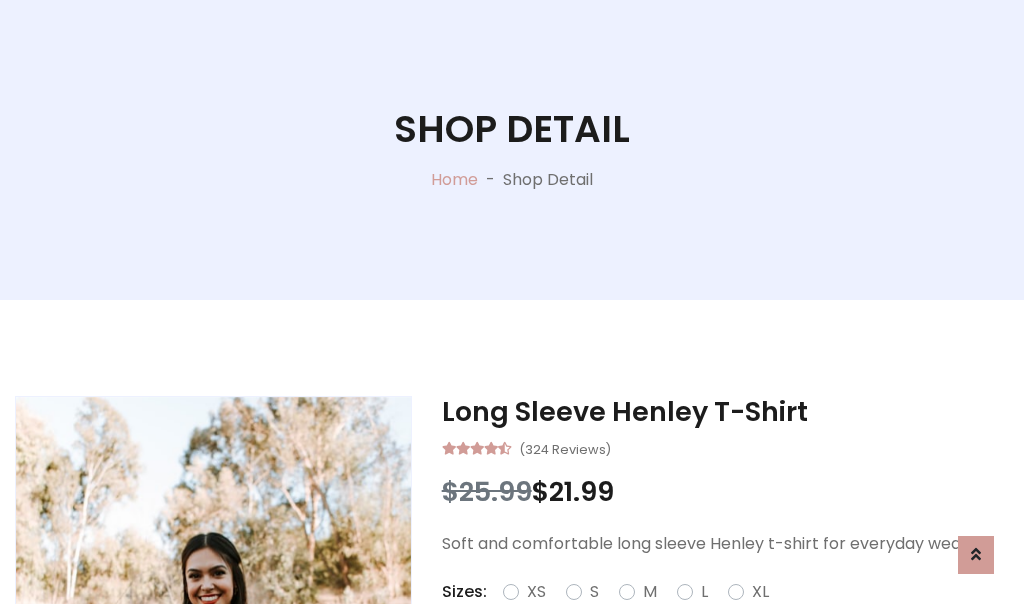 click on "Red" at bounding box center (732, 616) 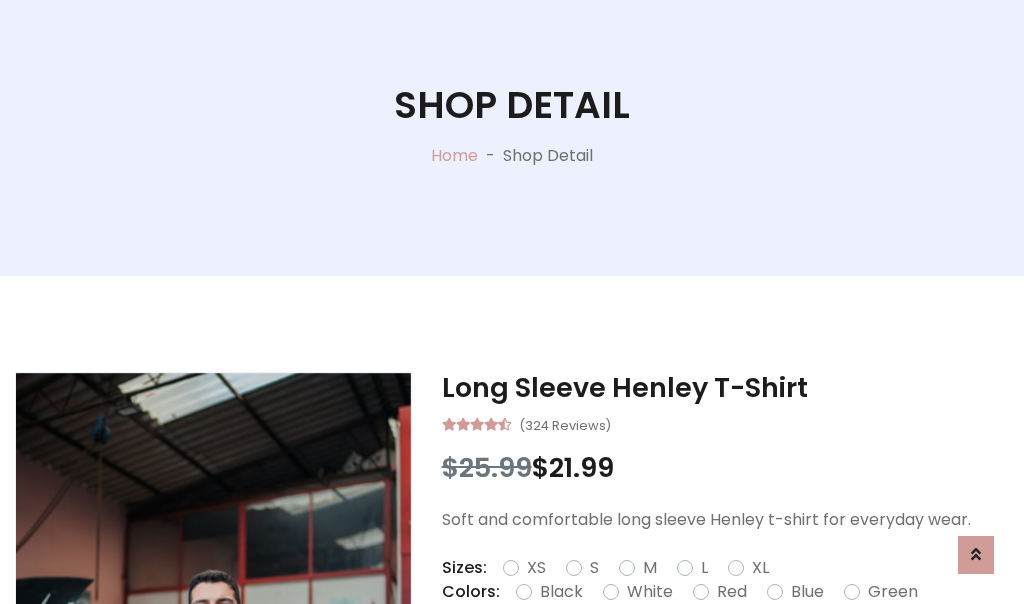 click on "Add To Cart" at bounding box center (663, 655) 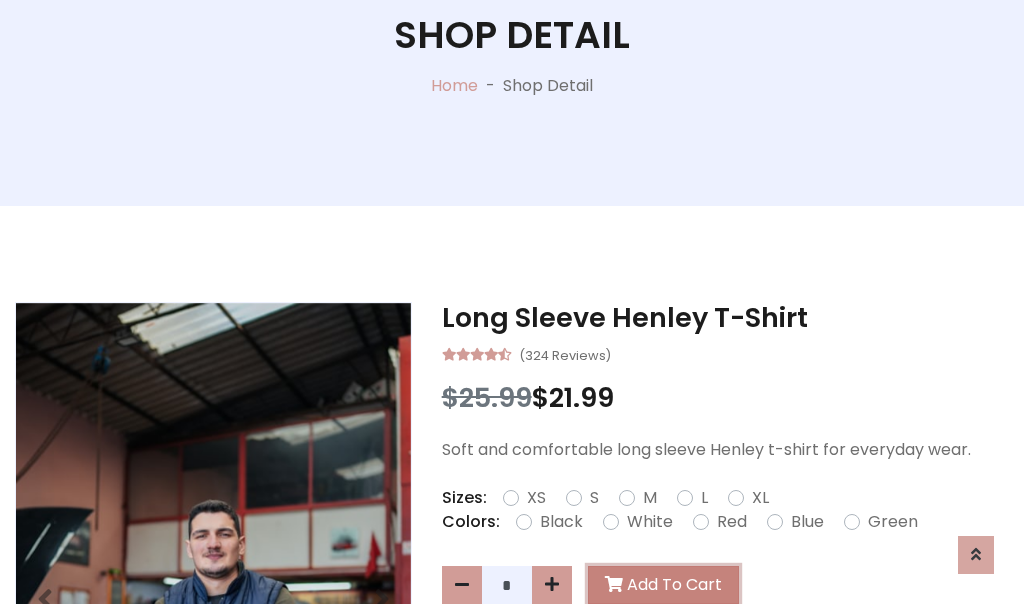 scroll, scrollTop: 0, scrollLeft: 0, axis: both 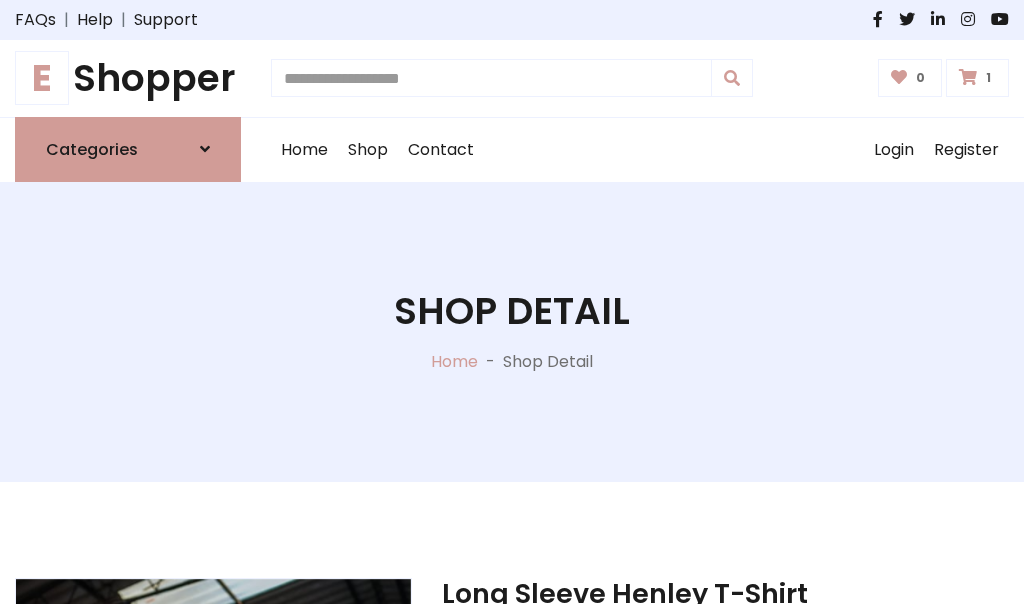 click at bounding box center [968, 77] 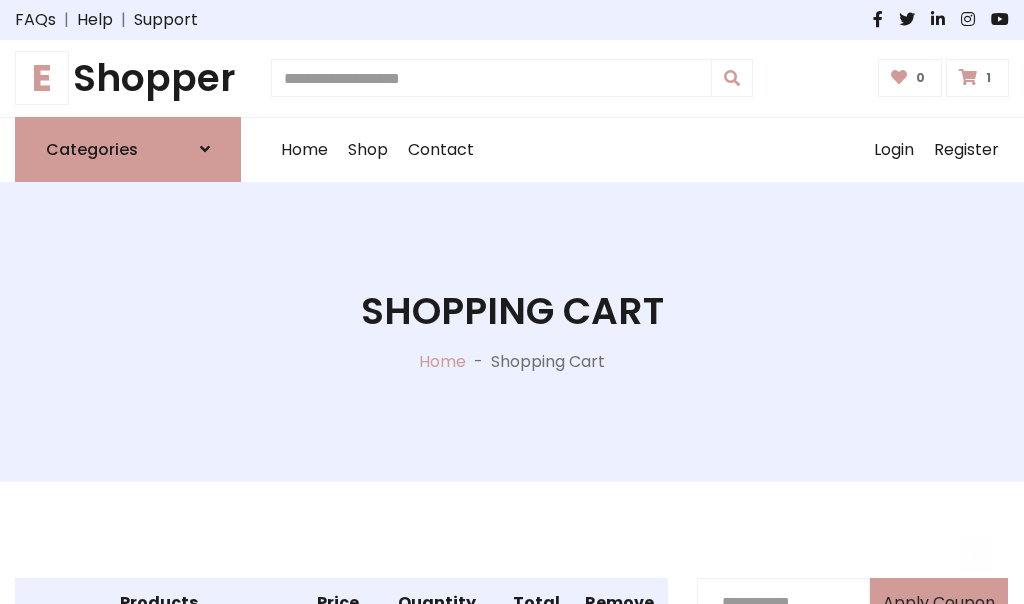 scroll, scrollTop: 474, scrollLeft: 0, axis: vertical 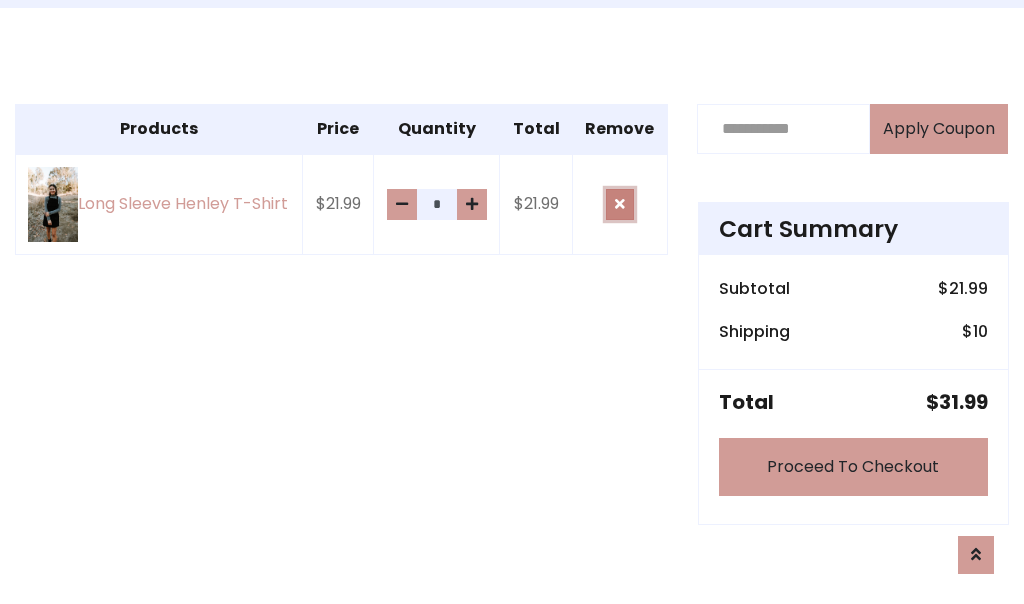click at bounding box center (620, 204) 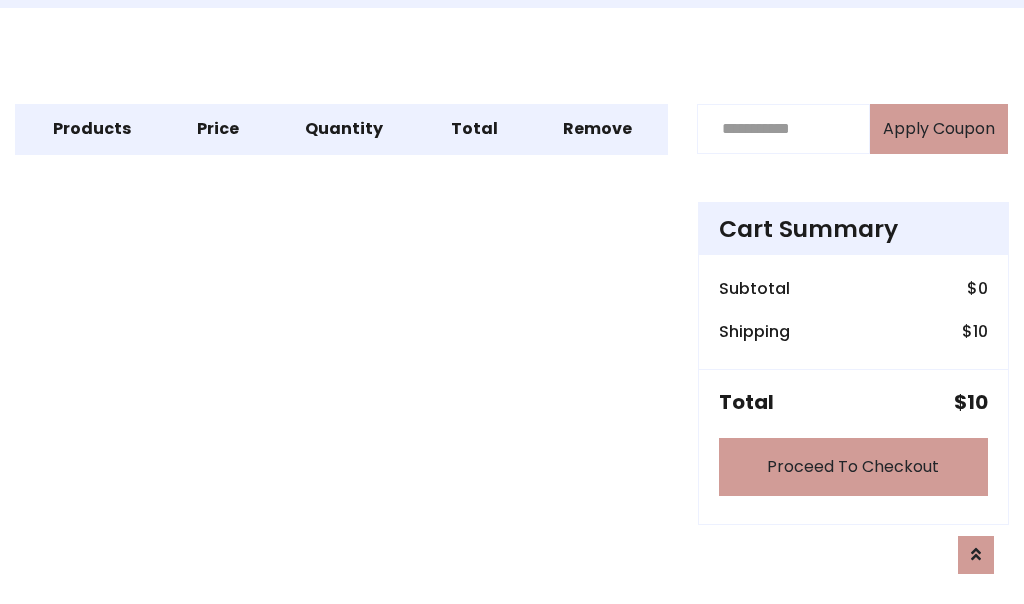 scroll, scrollTop: 247, scrollLeft: 0, axis: vertical 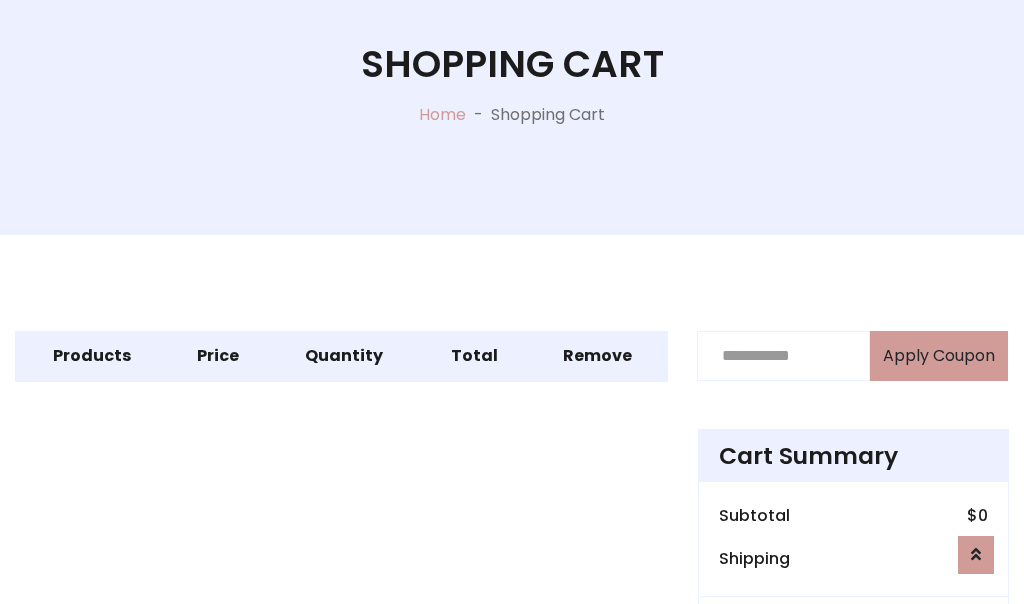 click on "Proceed To Checkout" at bounding box center [853, 694] 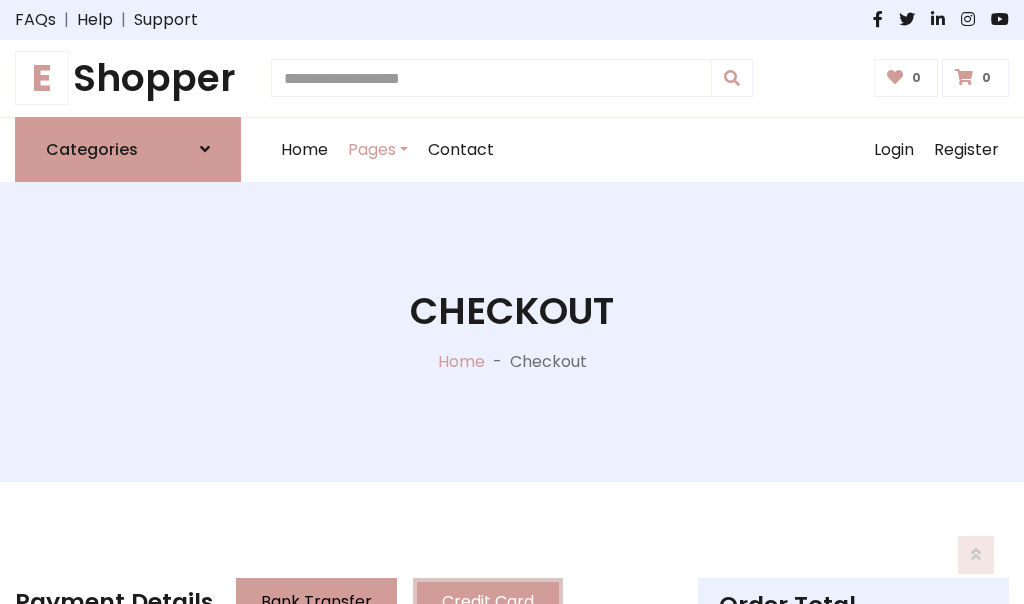 scroll, scrollTop: 137, scrollLeft: 0, axis: vertical 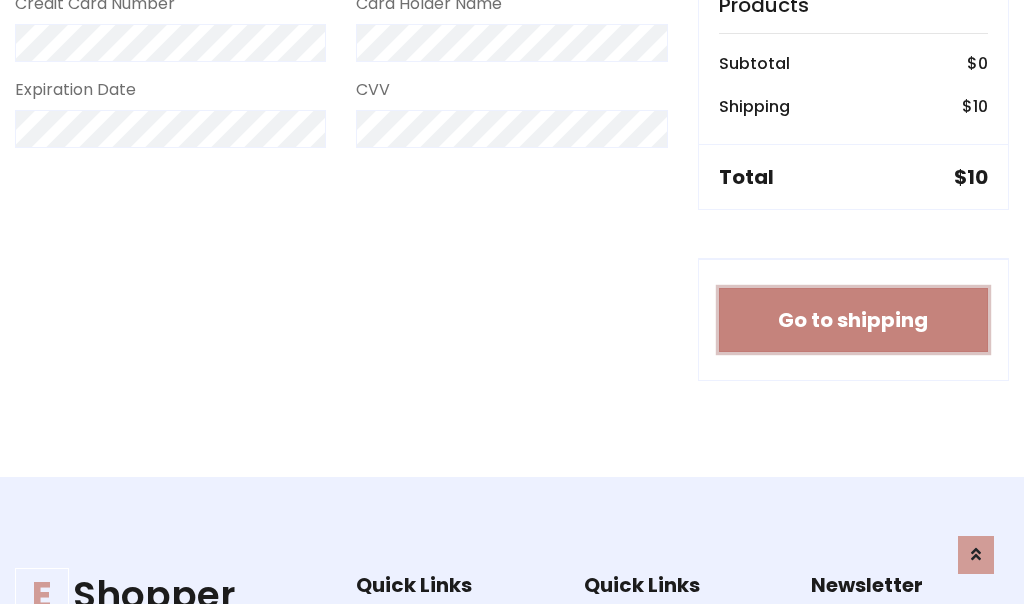 click on "Go to shipping" at bounding box center (853, 320) 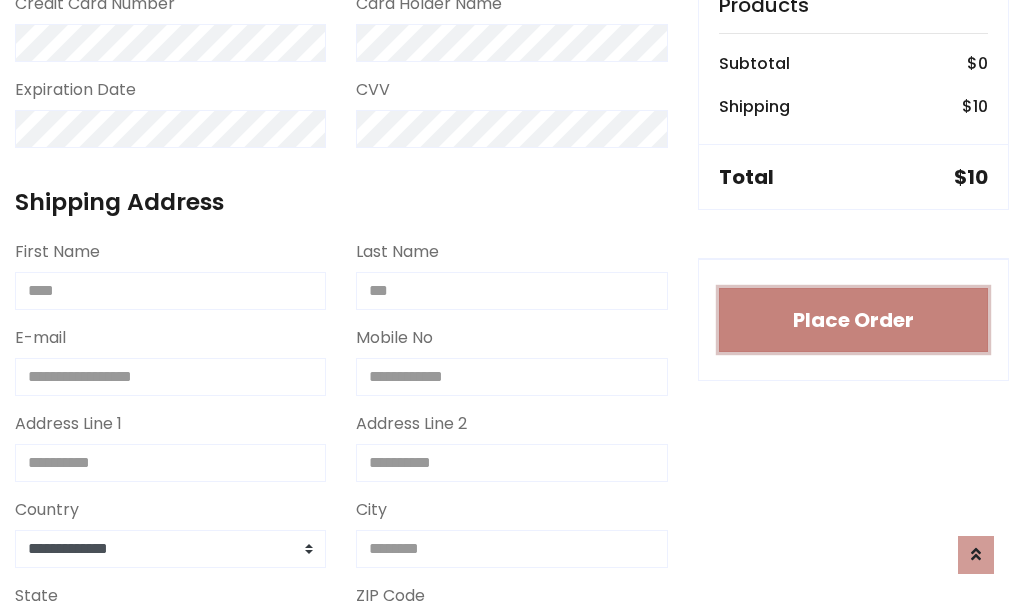 type 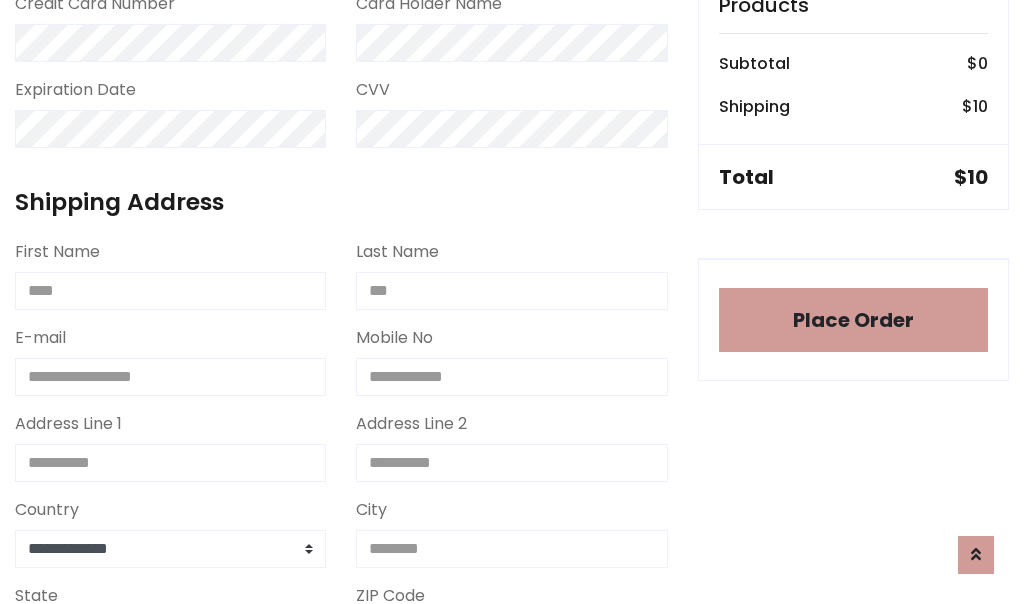 scroll, scrollTop: 1216, scrollLeft: 0, axis: vertical 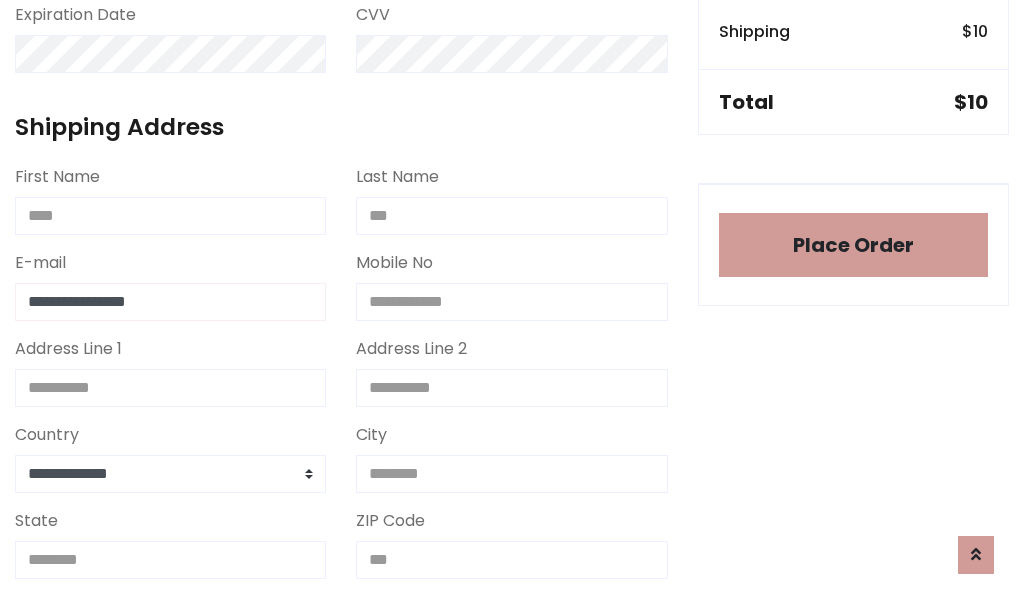 type on "**********" 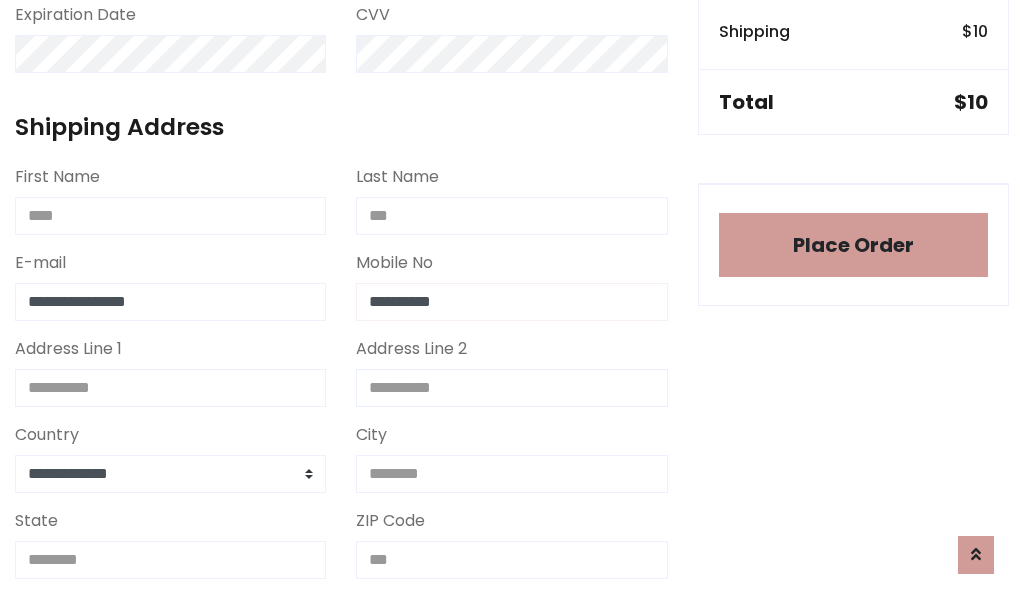 type on "**********" 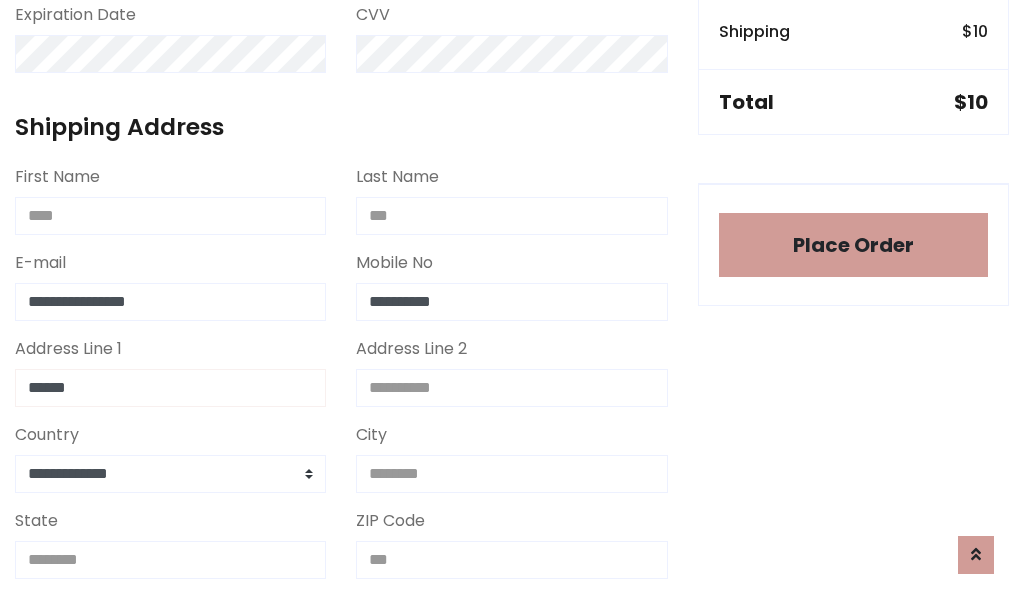 type on "******" 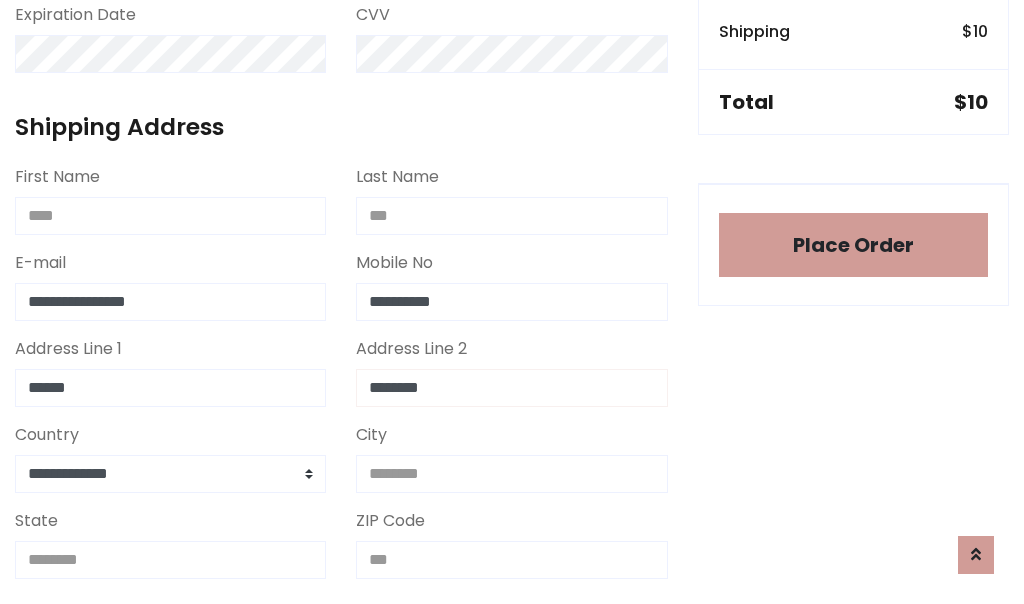 type on "********" 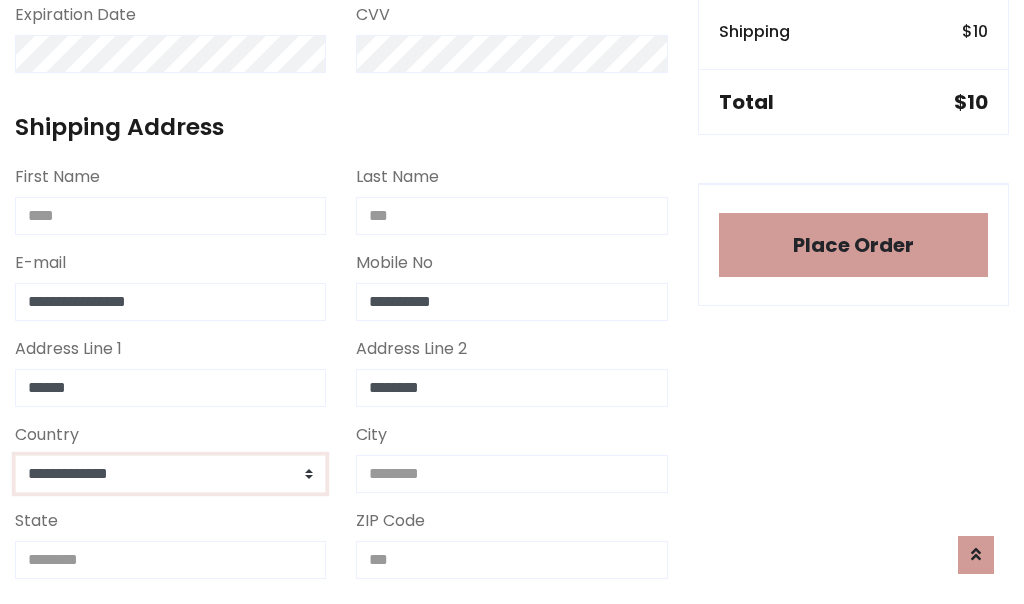 select on "*******" 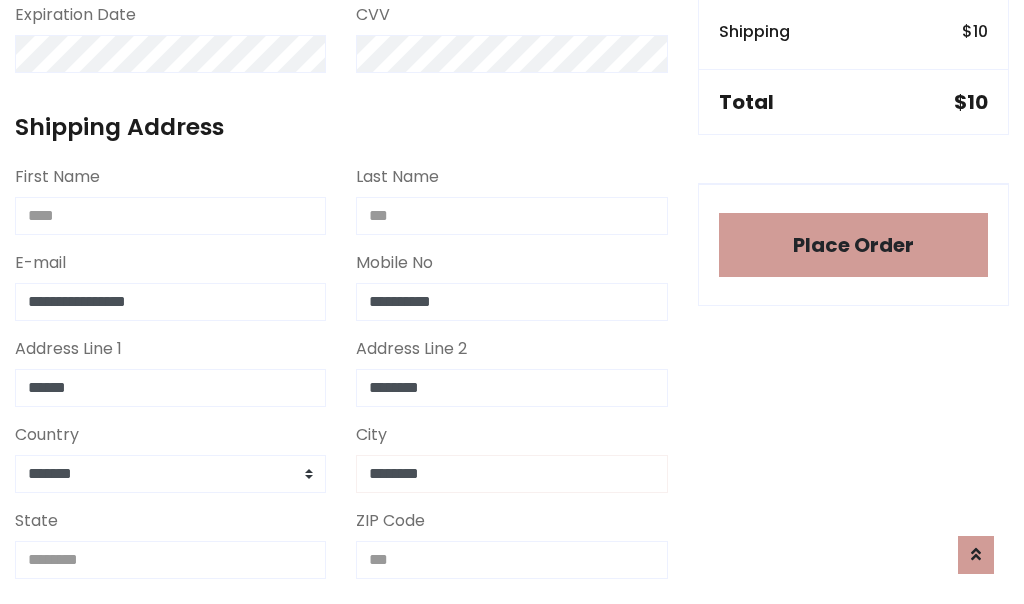 type on "********" 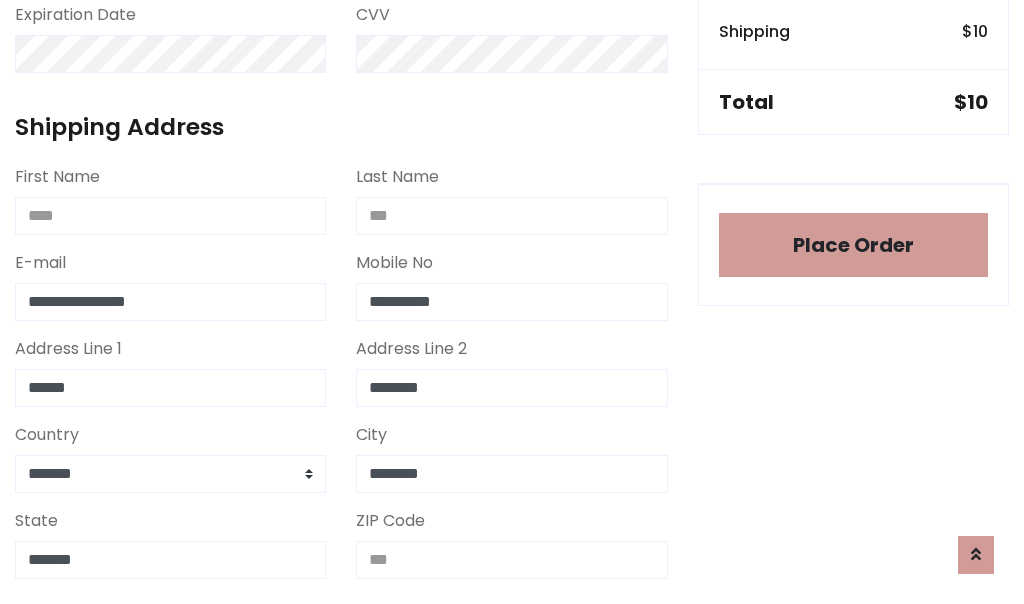 type on "*******" 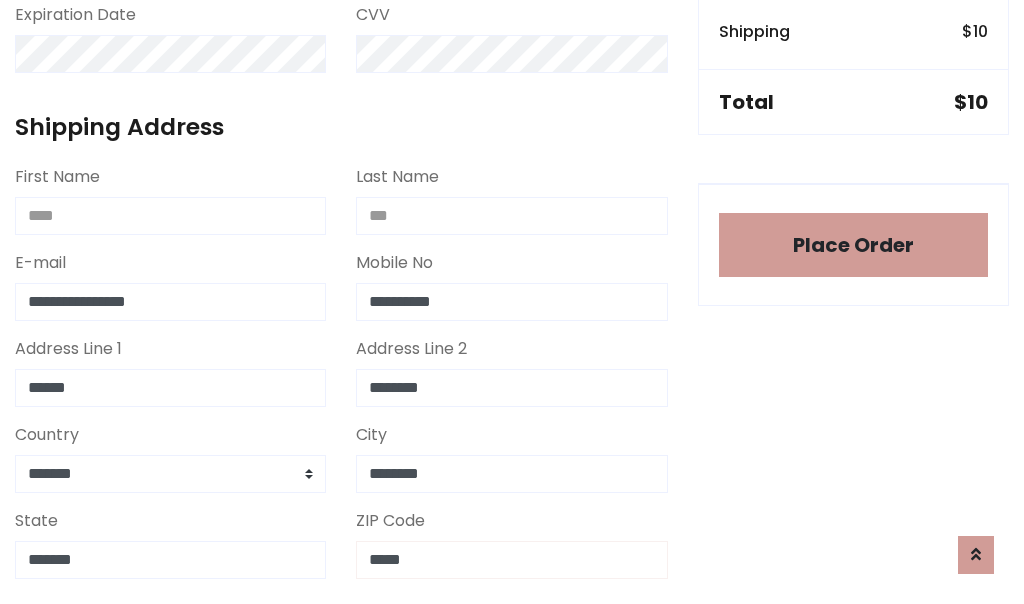 scroll, scrollTop: 403, scrollLeft: 0, axis: vertical 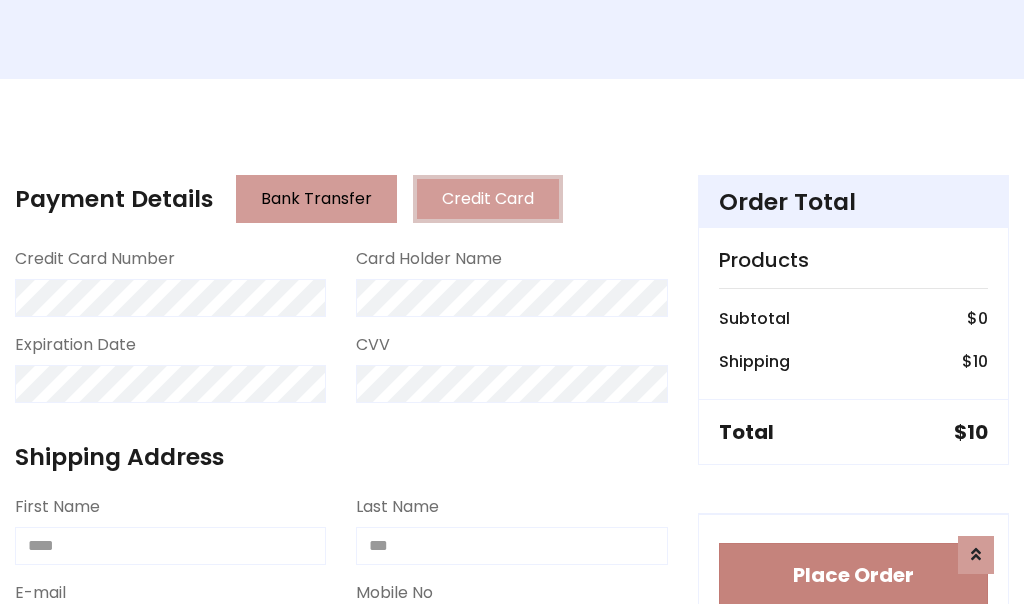 type on "*****" 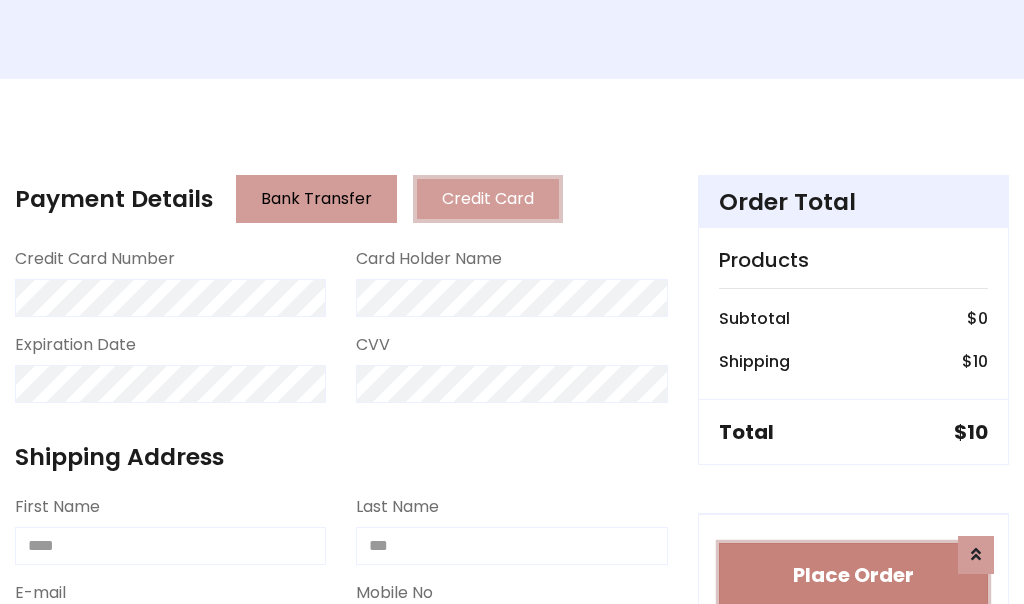 click on "Place Order" at bounding box center [853, 575] 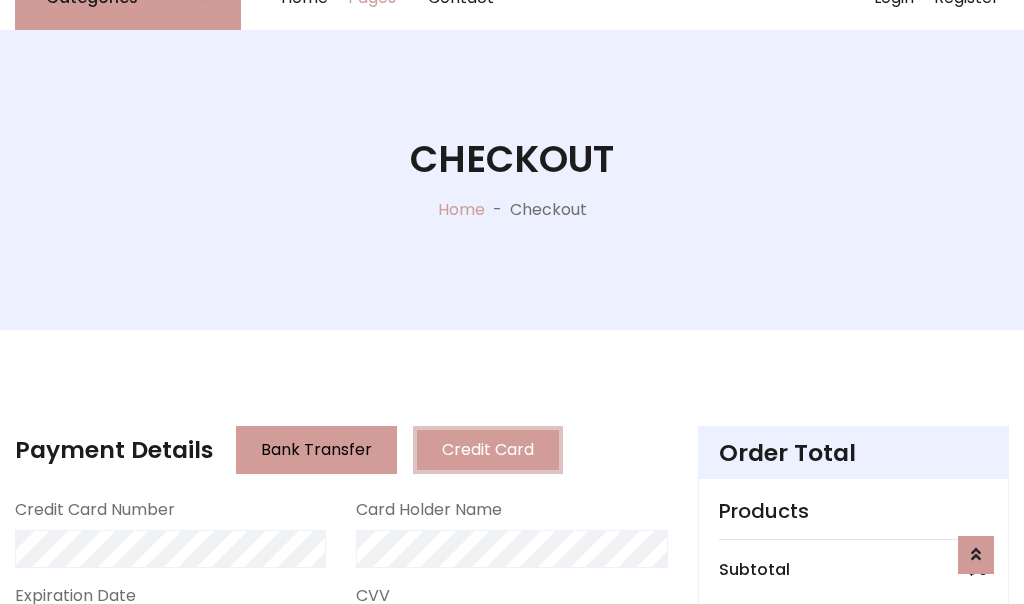 scroll, scrollTop: 0, scrollLeft: 0, axis: both 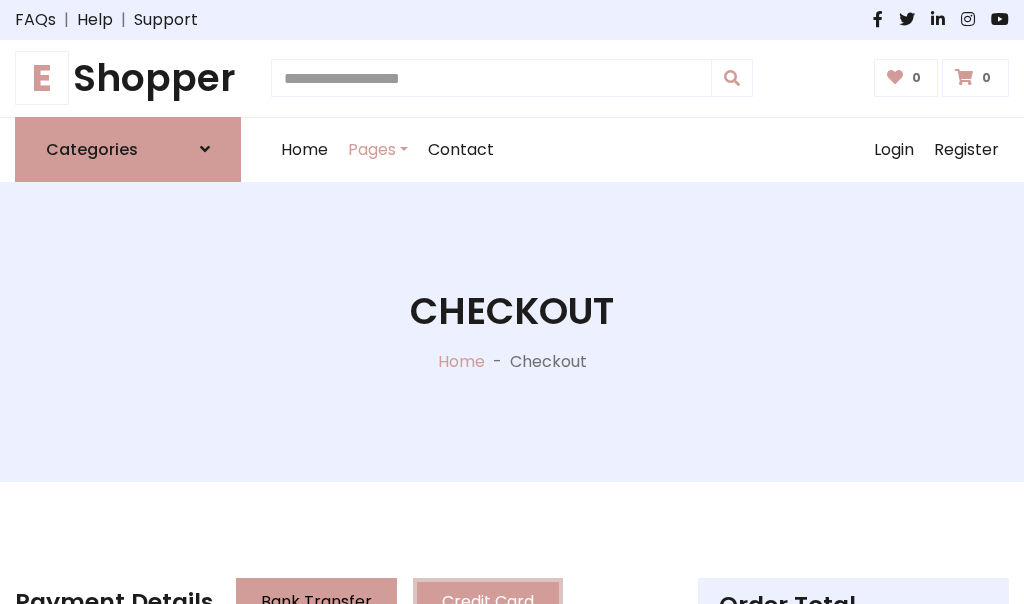 click on "E Shopper" at bounding box center [128, 78] 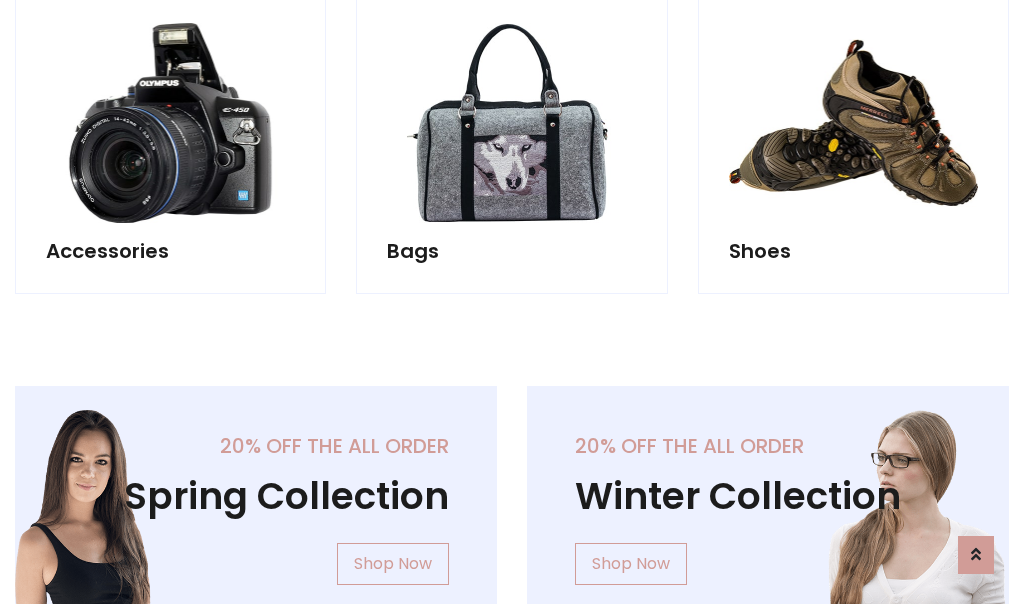 scroll, scrollTop: 770, scrollLeft: 0, axis: vertical 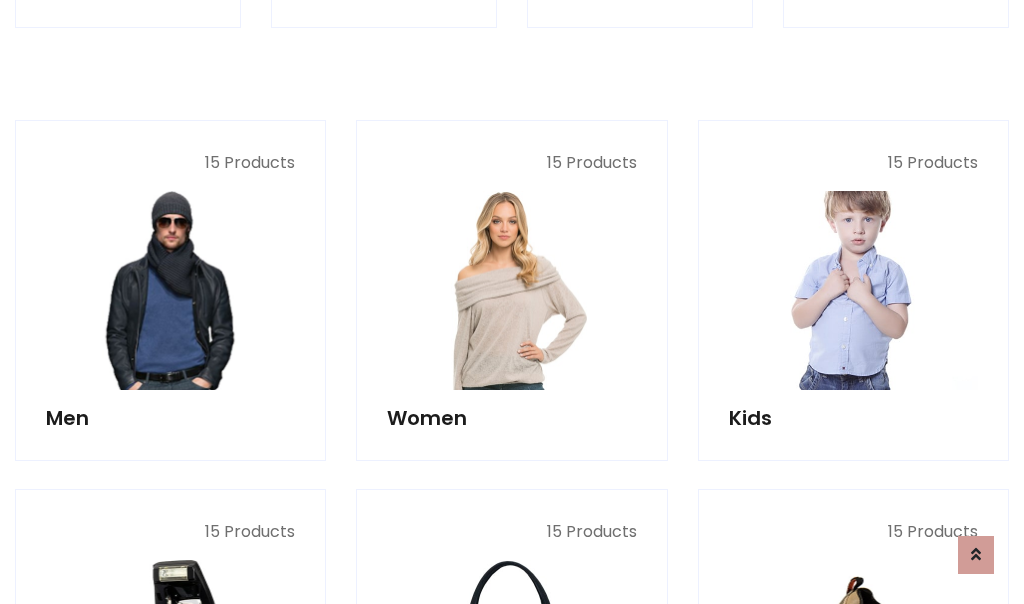 click at bounding box center (853, 290) 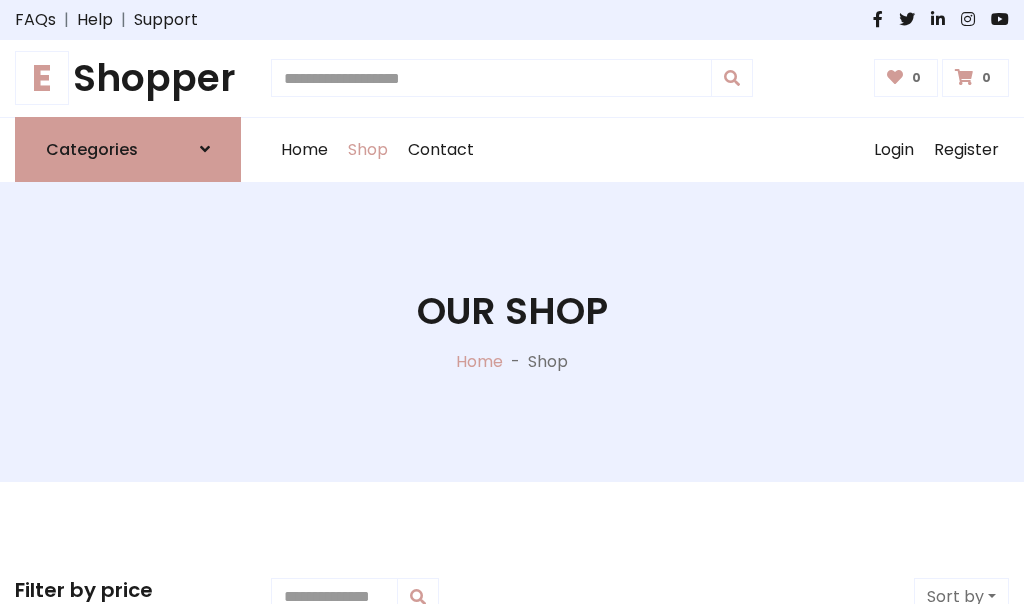 scroll, scrollTop: 549, scrollLeft: 0, axis: vertical 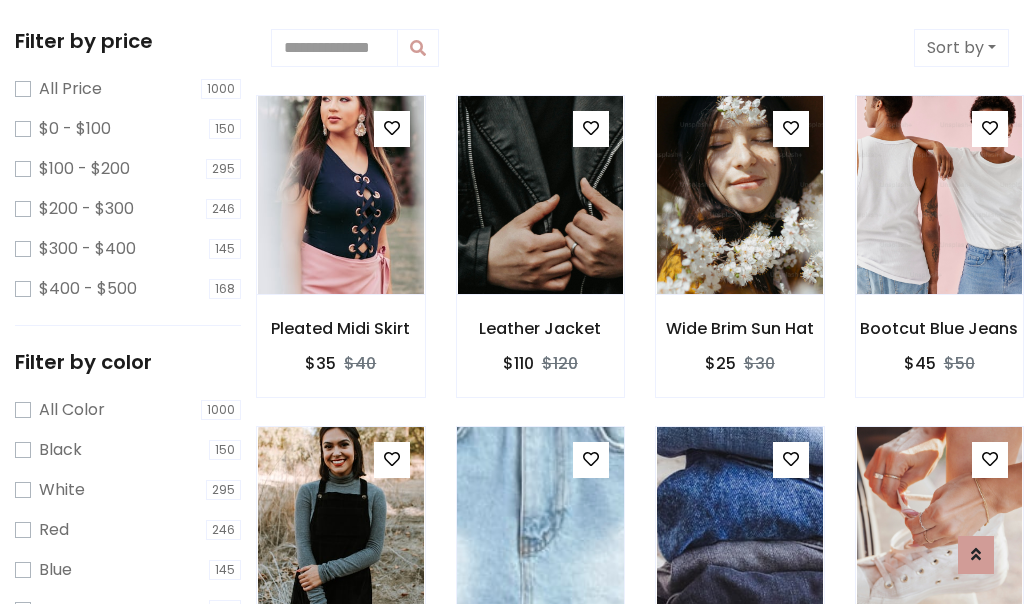 click at bounding box center (591, 459) 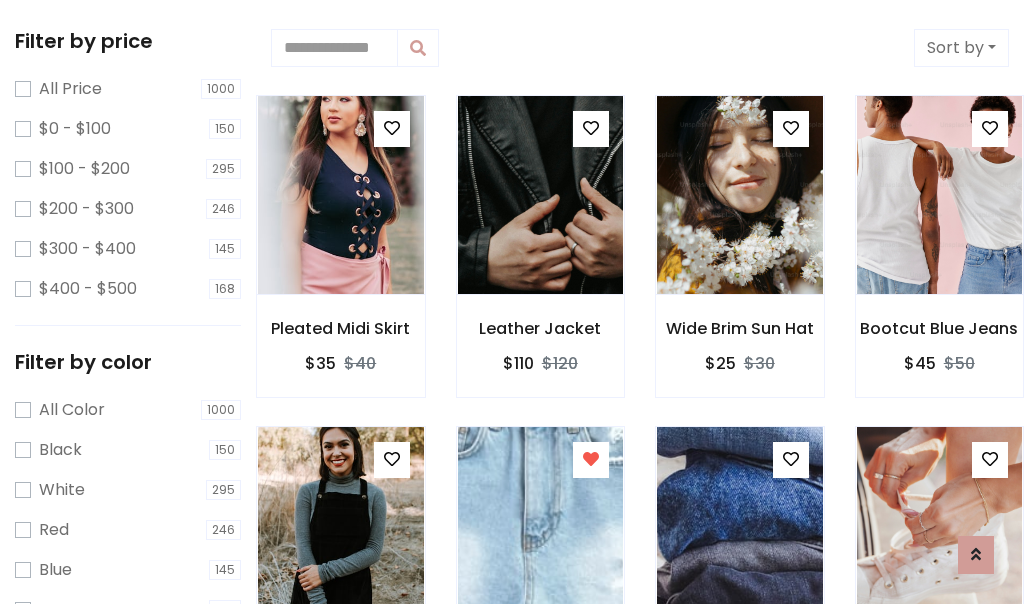 click at bounding box center (739, 858) 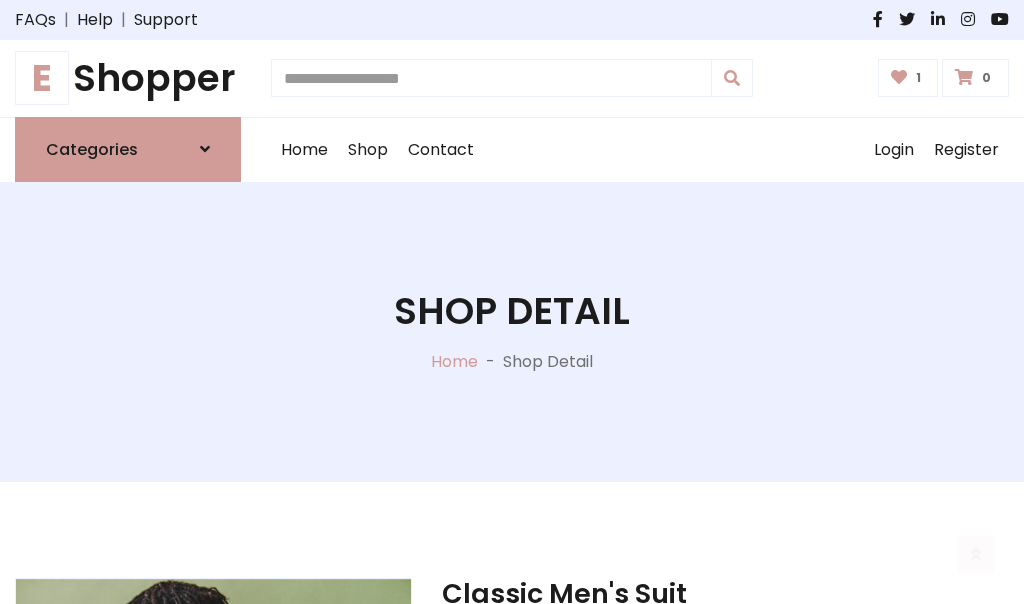 scroll, scrollTop: 262, scrollLeft: 0, axis: vertical 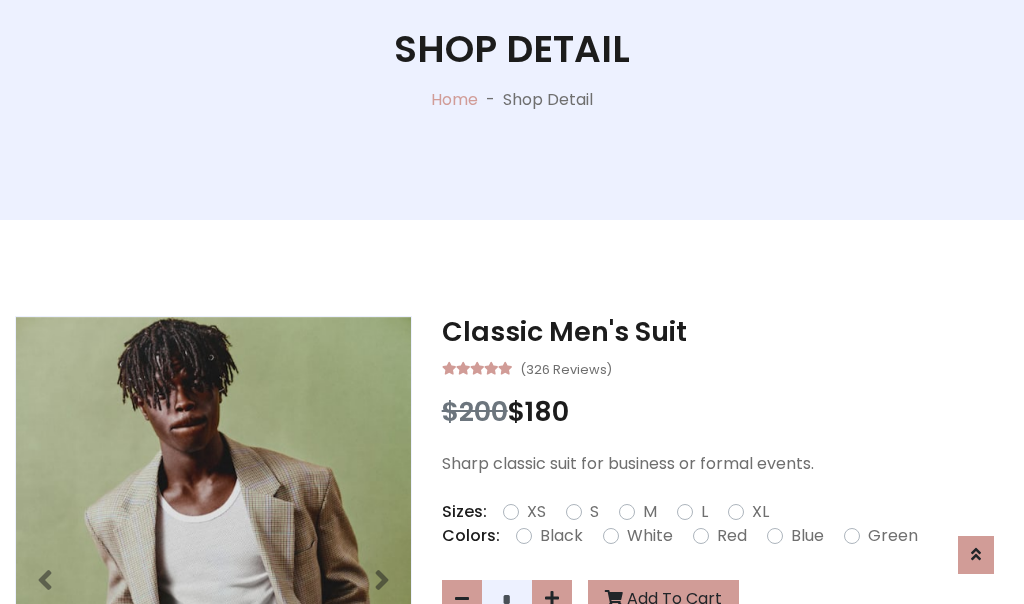 click on "XL" at bounding box center [760, 512] 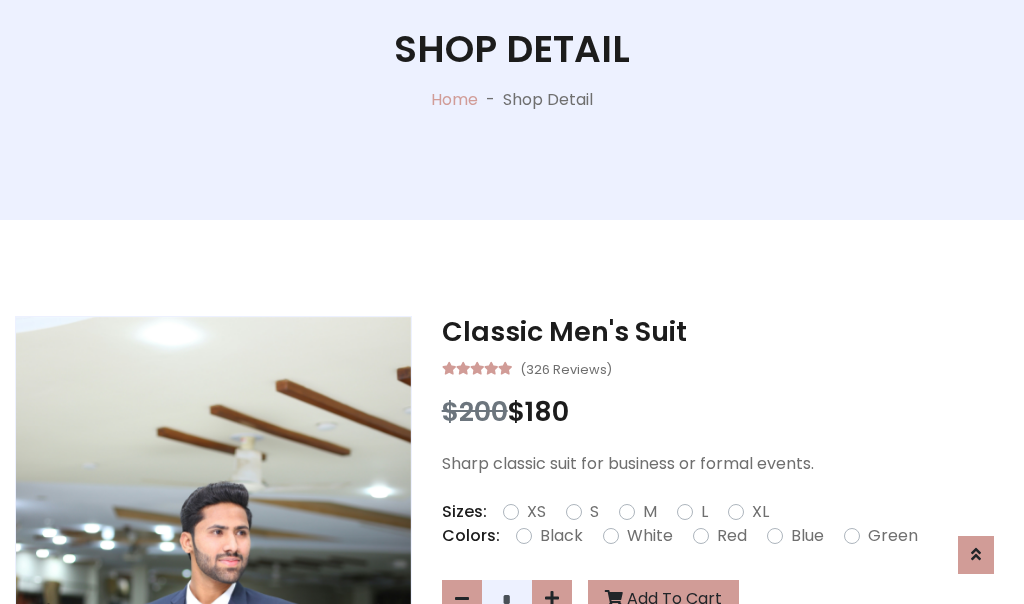 click on "Black" at bounding box center [561, 536] 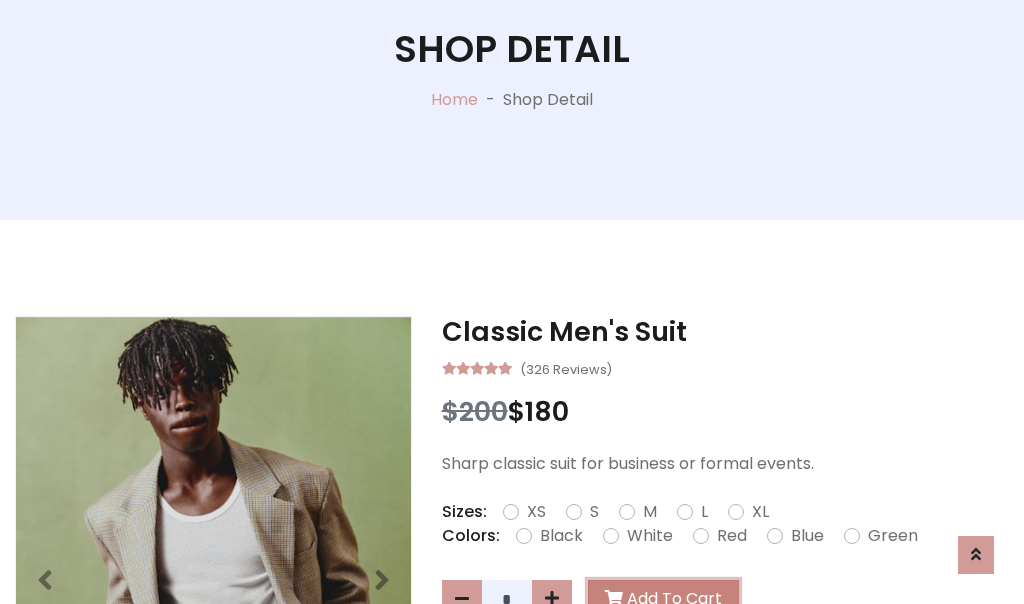 click on "Add To Cart" at bounding box center [663, 599] 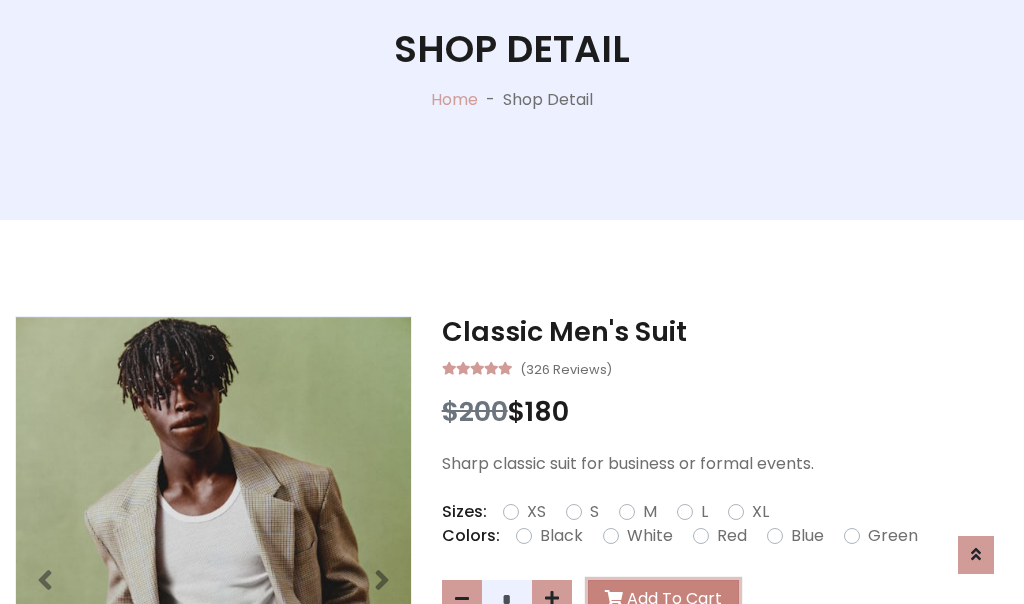 scroll, scrollTop: 0, scrollLeft: 0, axis: both 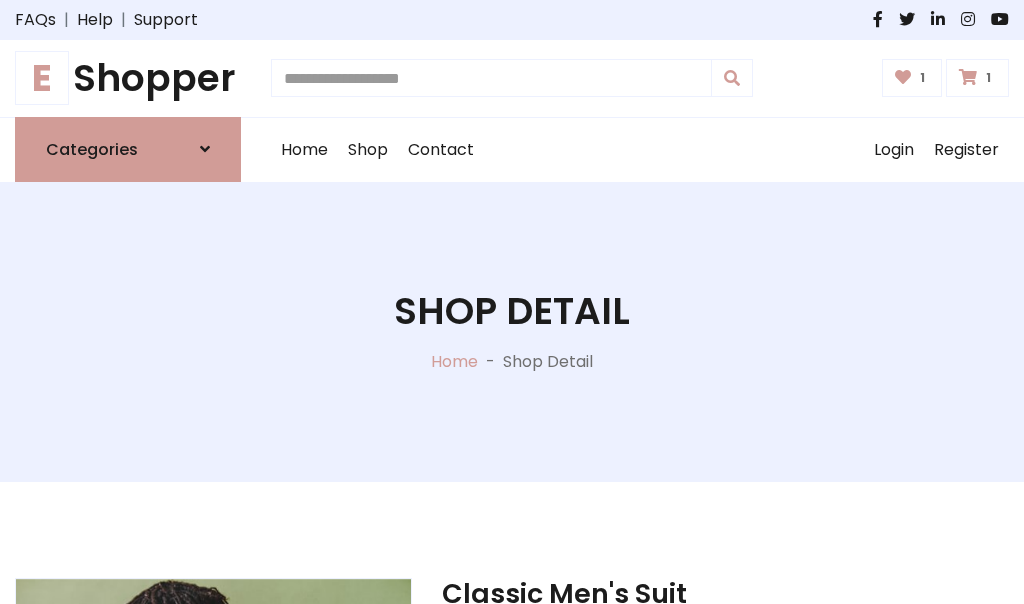 click at bounding box center (968, 77) 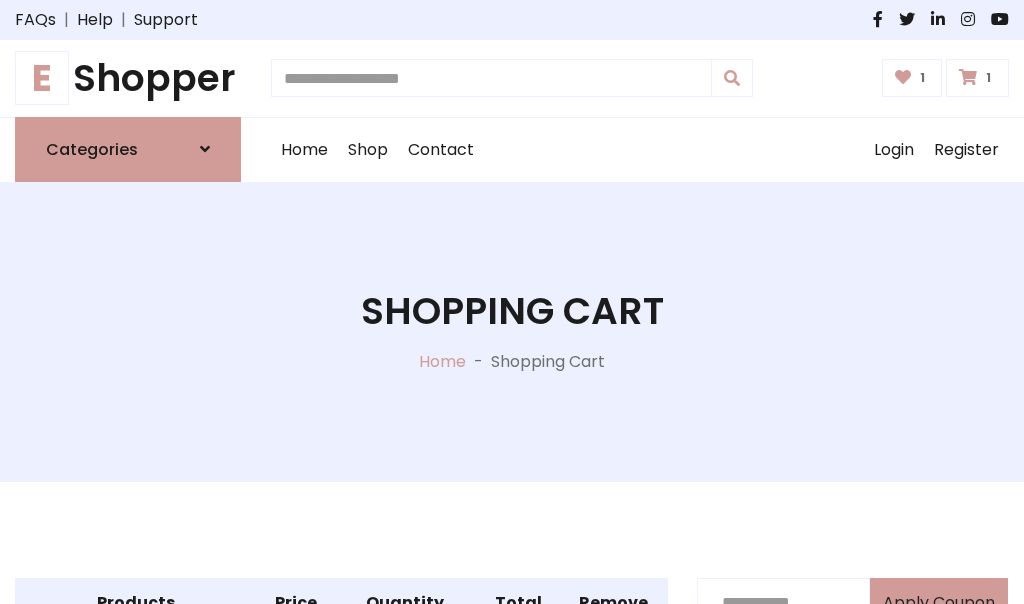 scroll, scrollTop: 570, scrollLeft: 0, axis: vertical 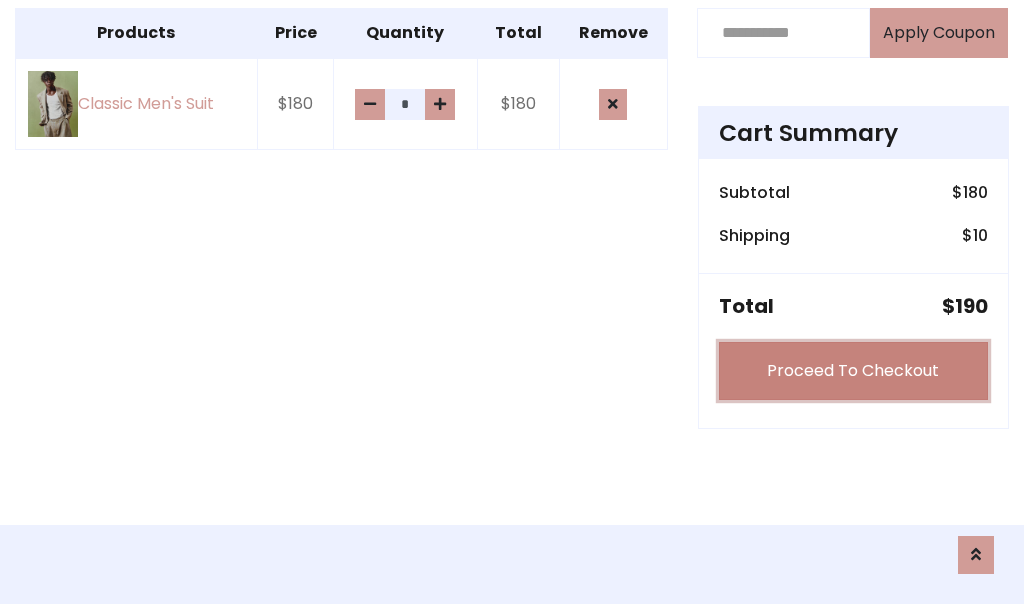 click on "Proceed To Checkout" at bounding box center [853, 371] 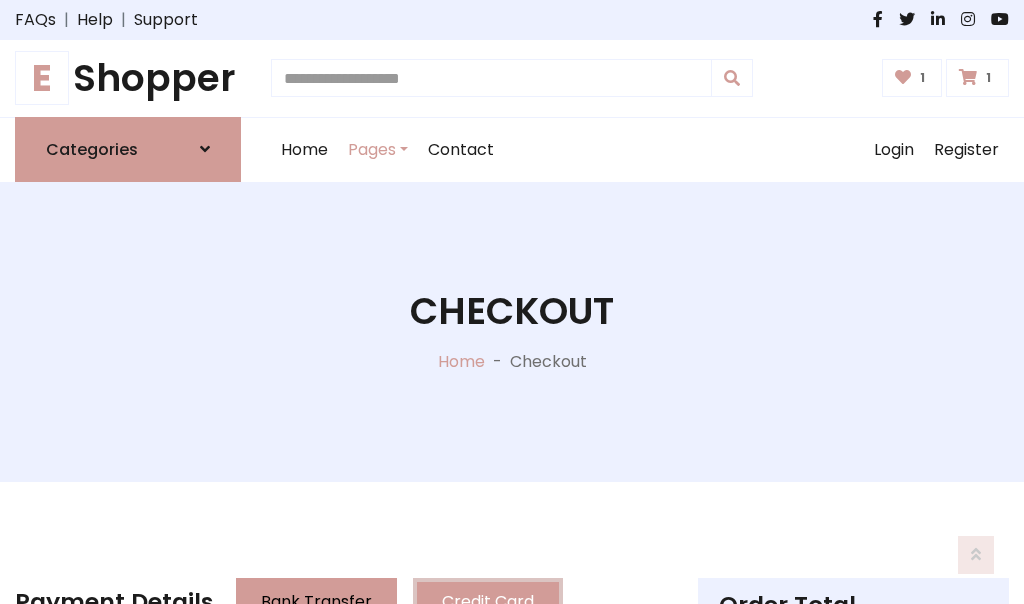 scroll, scrollTop: 201, scrollLeft: 0, axis: vertical 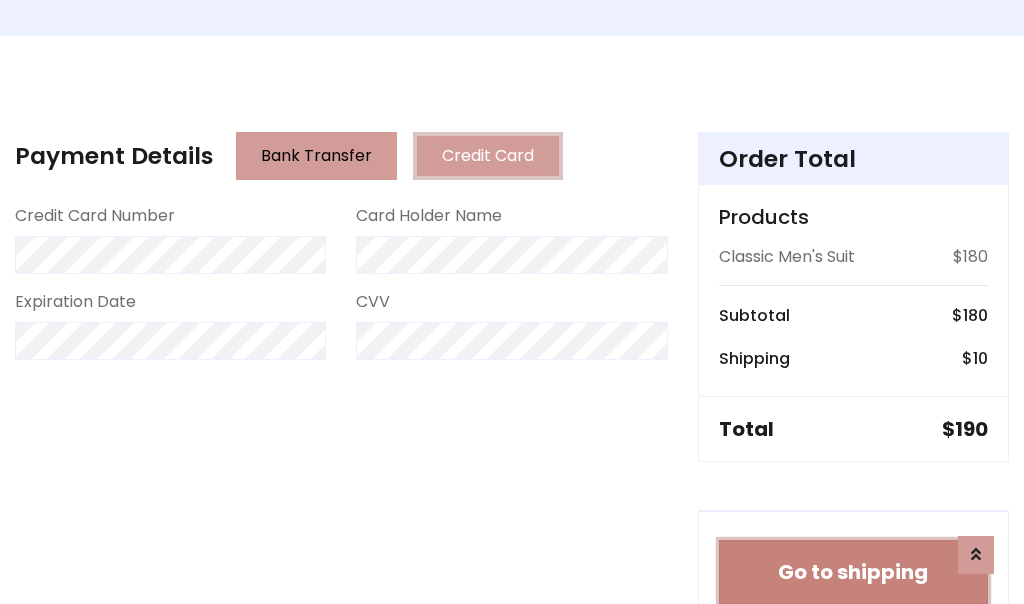 click on "Go to shipping" at bounding box center [853, 572] 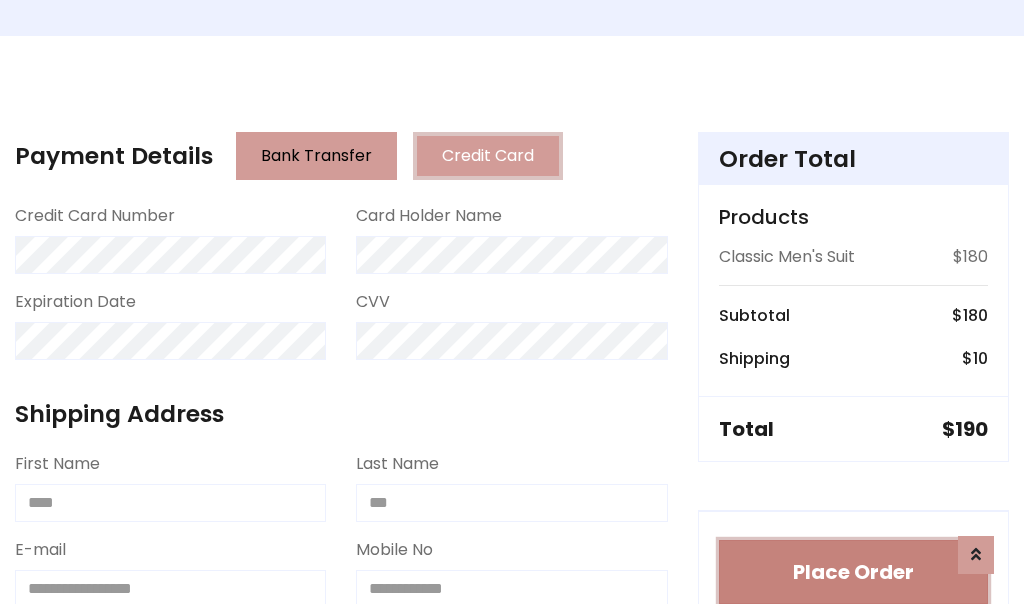 type 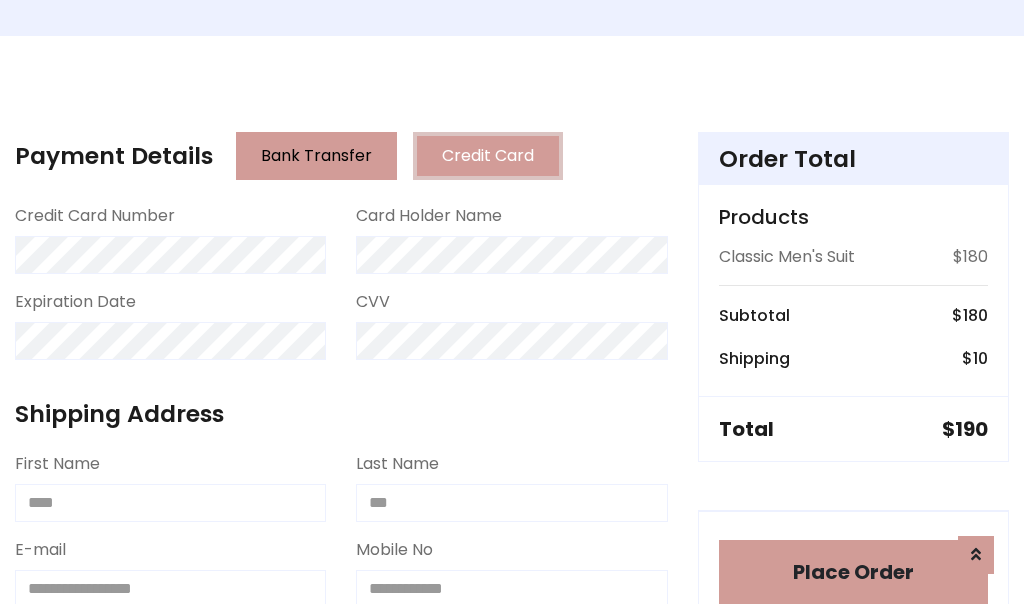 scroll, scrollTop: 1216, scrollLeft: 0, axis: vertical 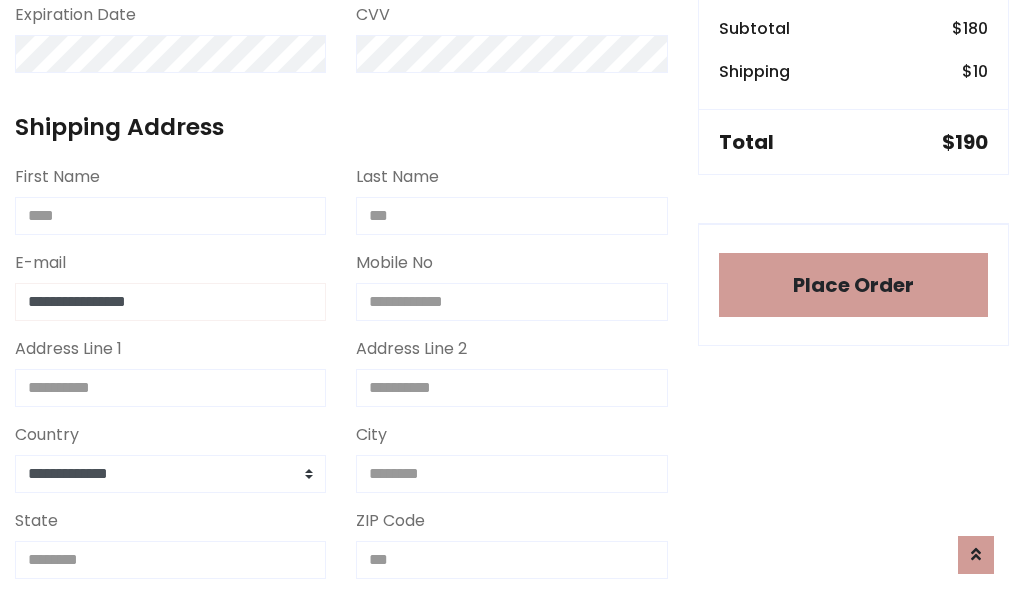 type on "**********" 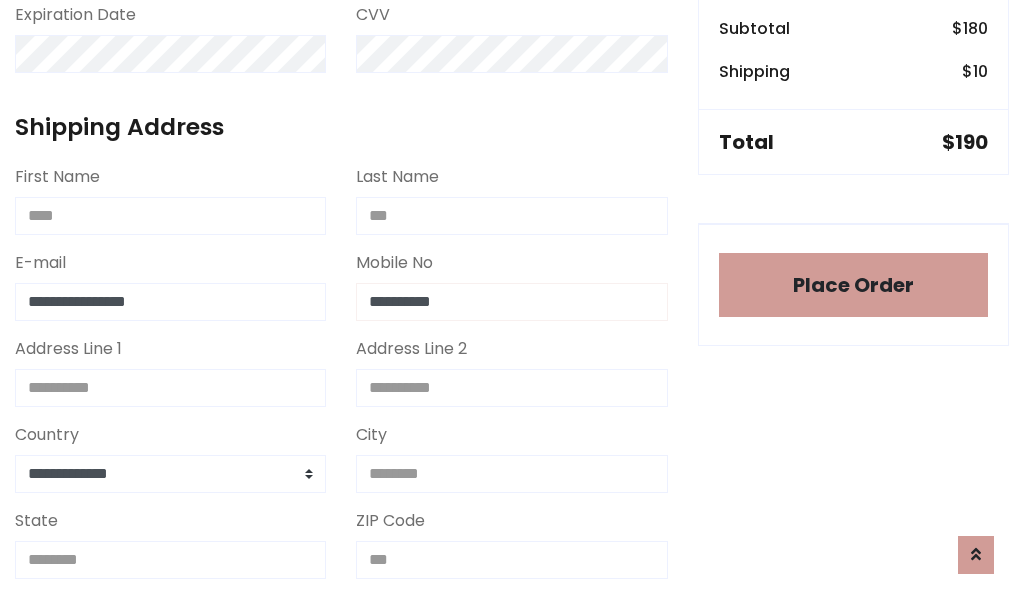 scroll, scrollTop: 573, scrollLeft: 0, axis: vertical 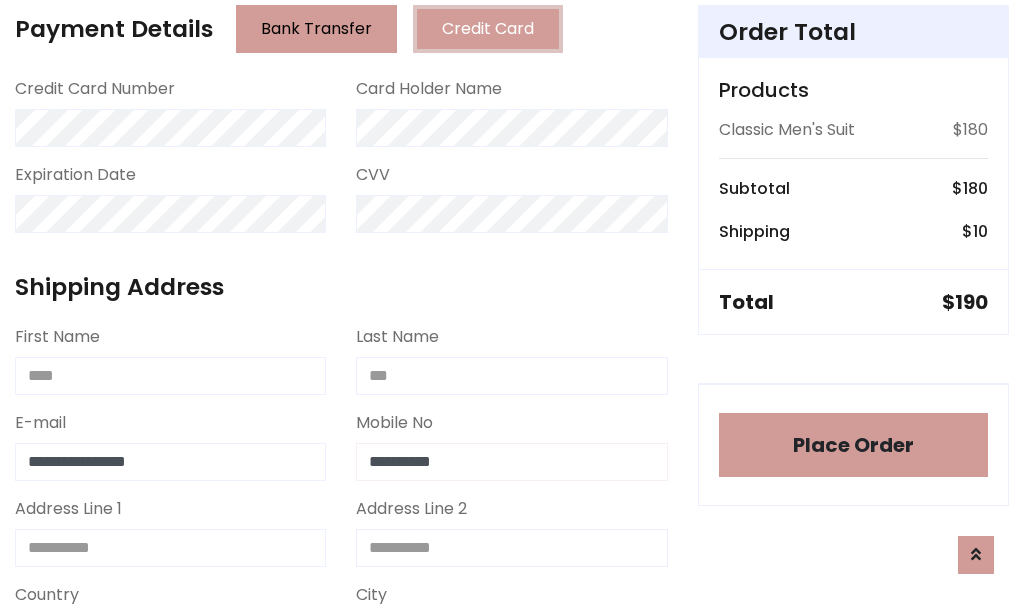 type on "**********" 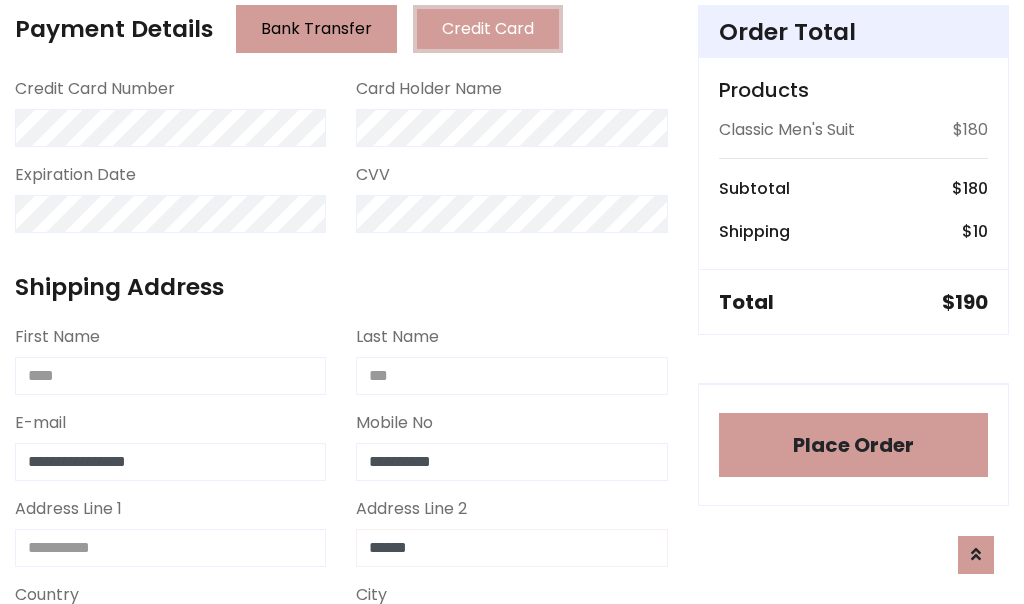 type on "******" 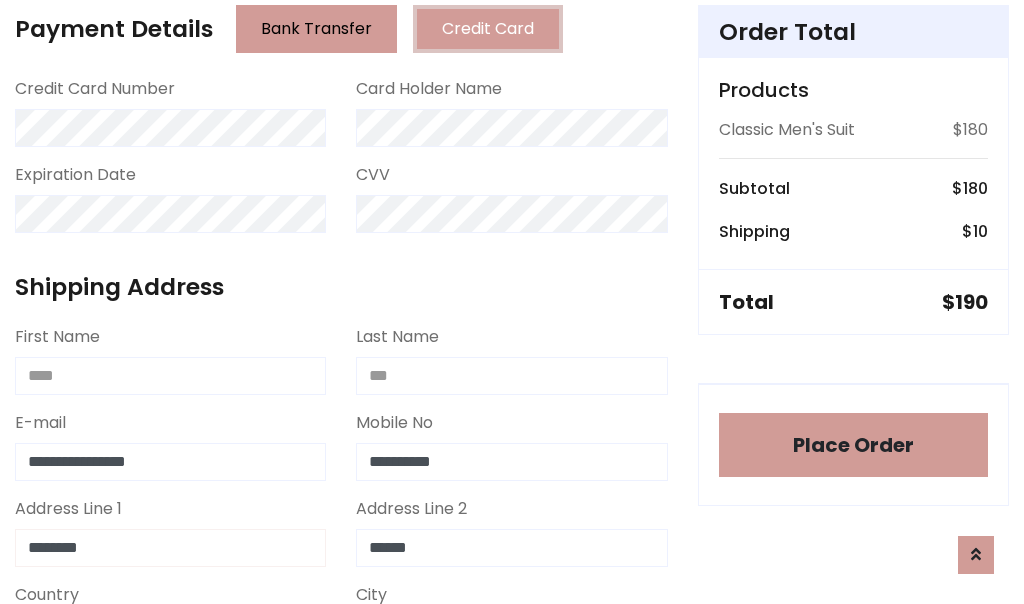 type on "********" 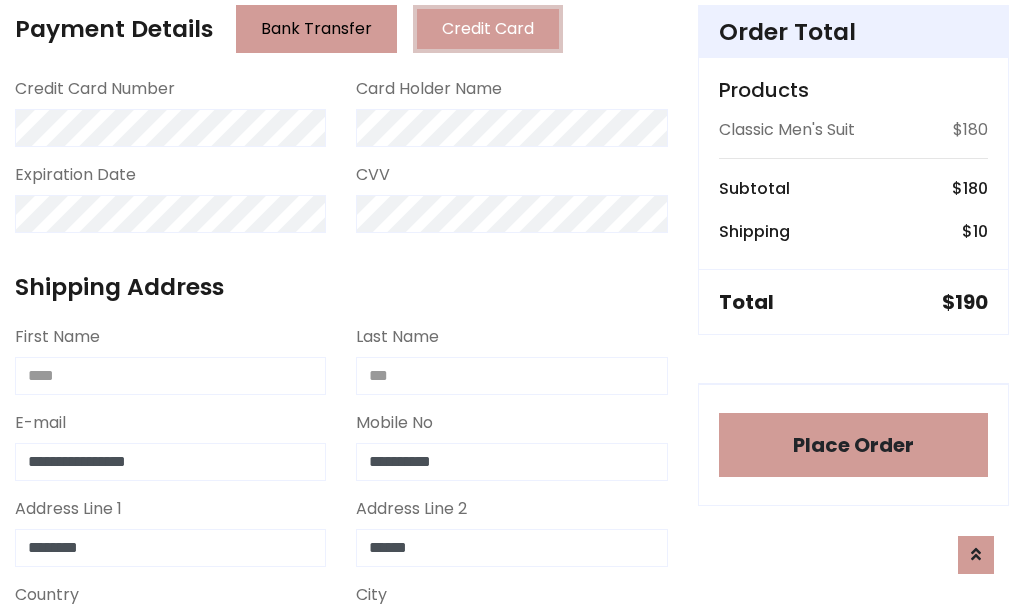select on "*******" 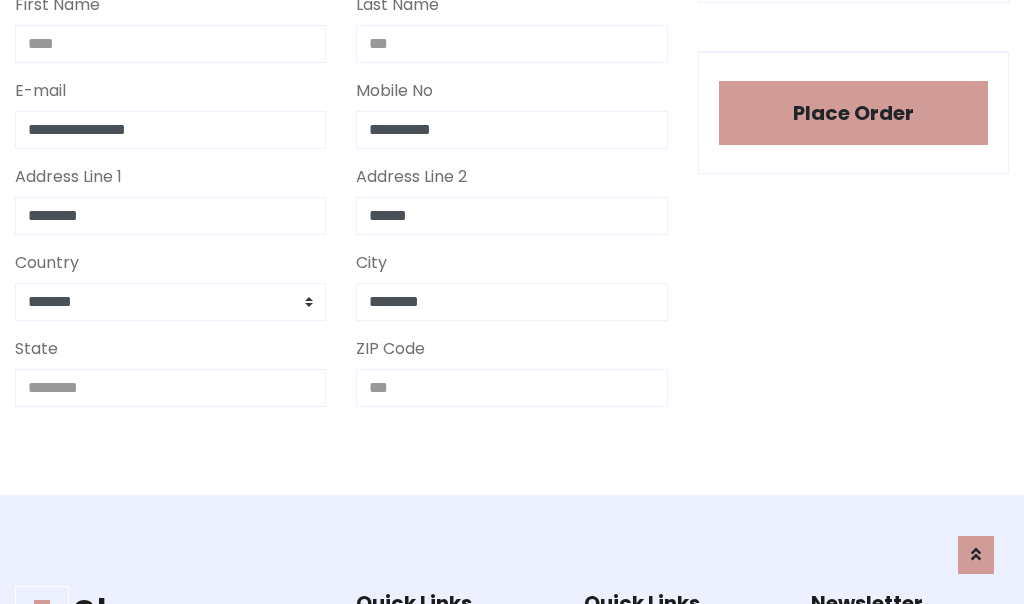 type on "********" 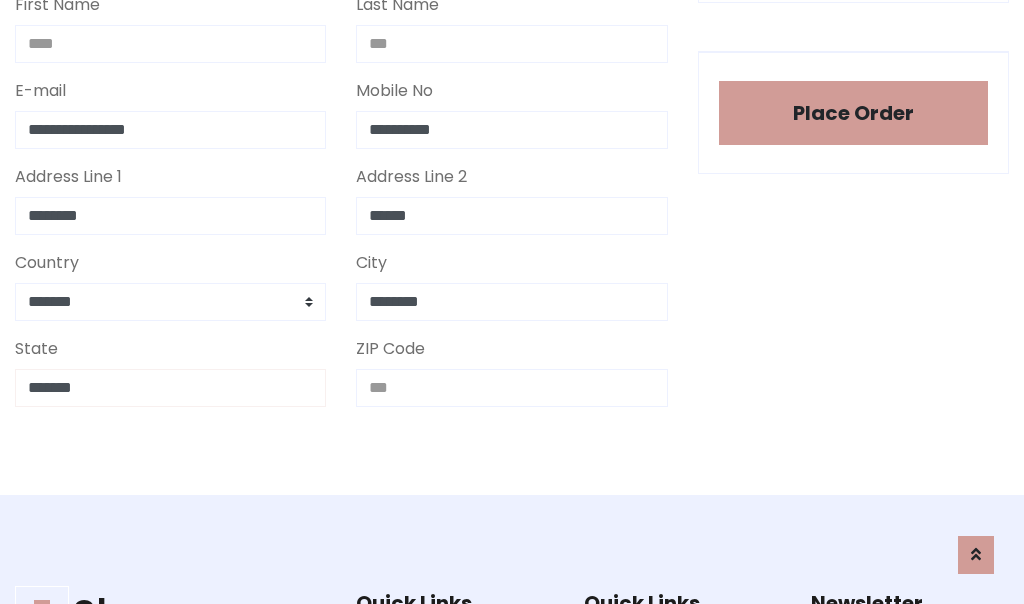 type on "*******" 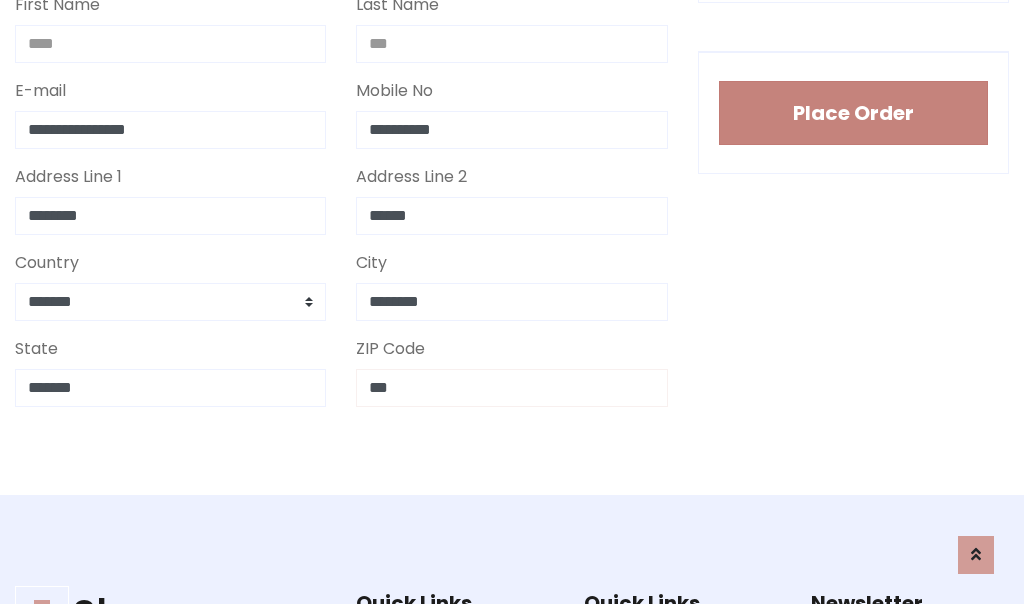 type on "***" 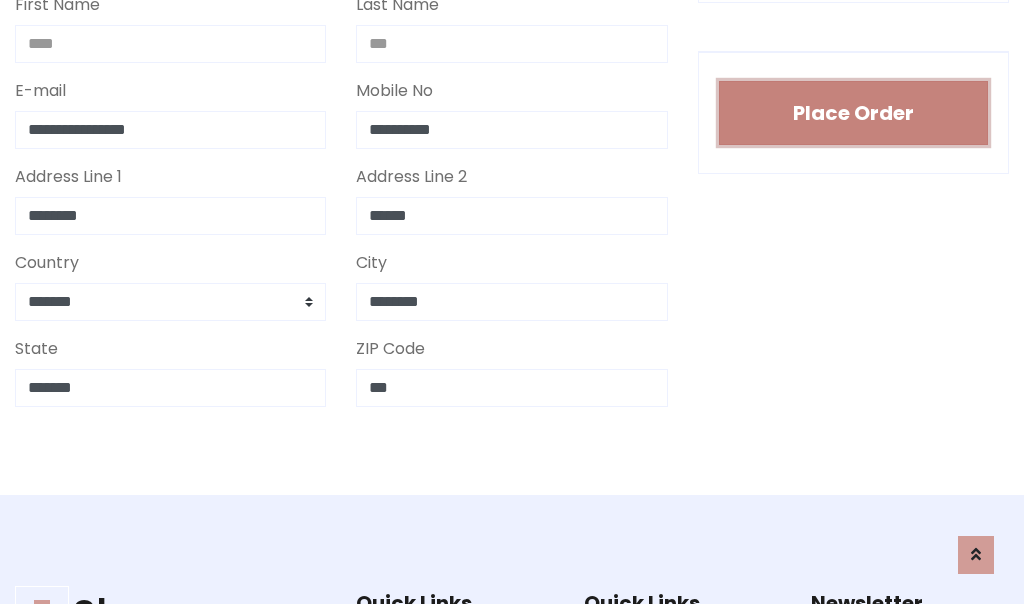 click on "Place Order" at bounding box center (853, 113) 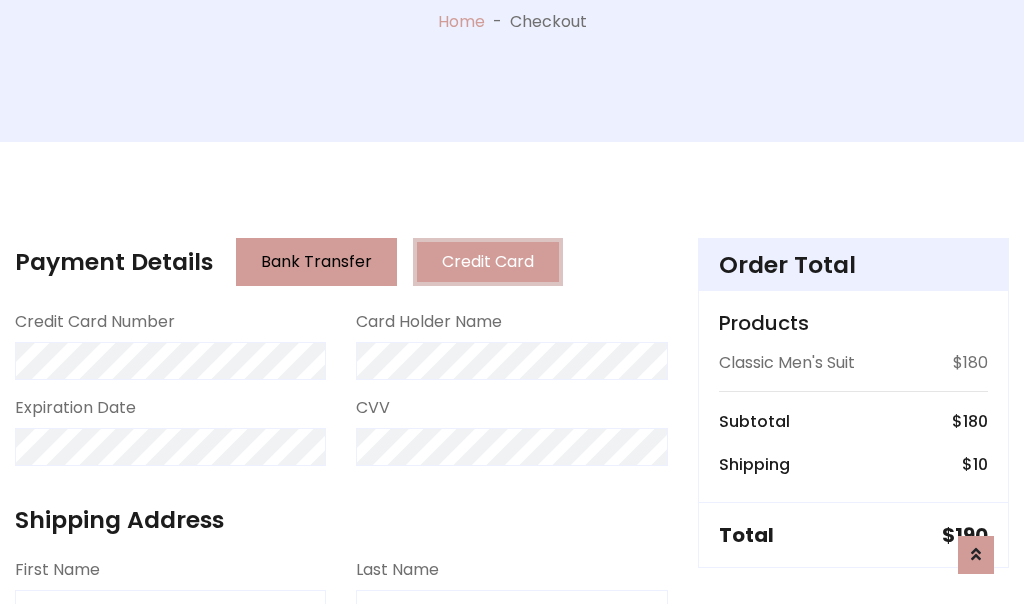 scroll, scrollTop: 0, scrollLeft: 0, axis: both 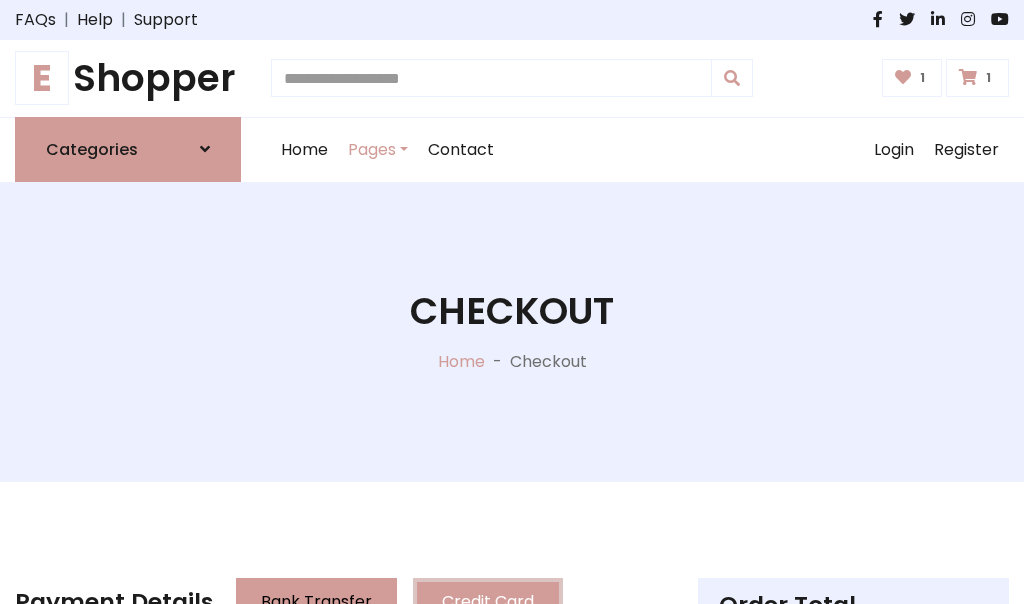 click on "E" at bounding box center (42, 78) 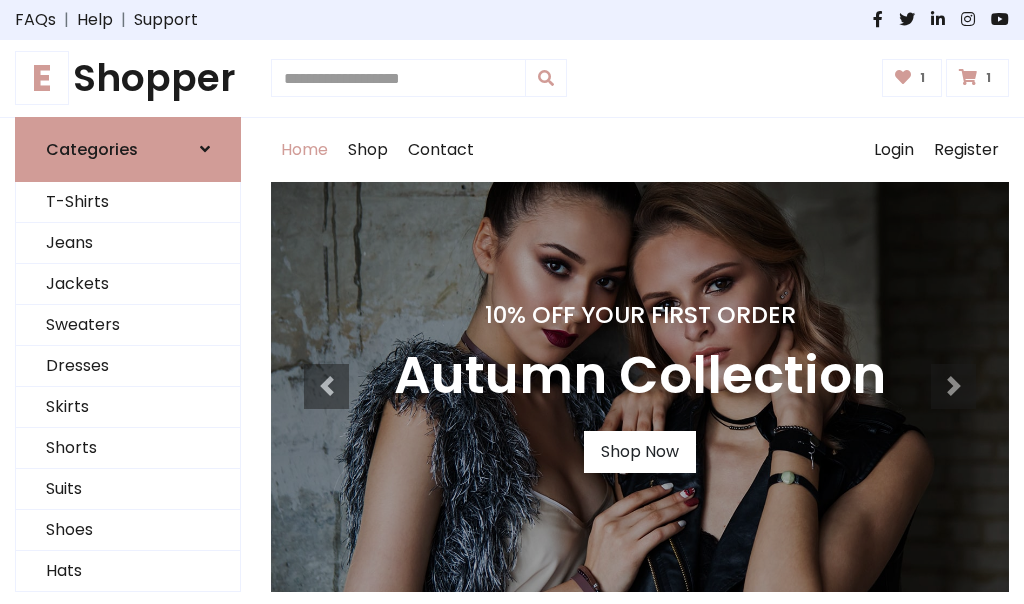 scroll, scrollTop: 0, scrollLeft: 0, axis: both 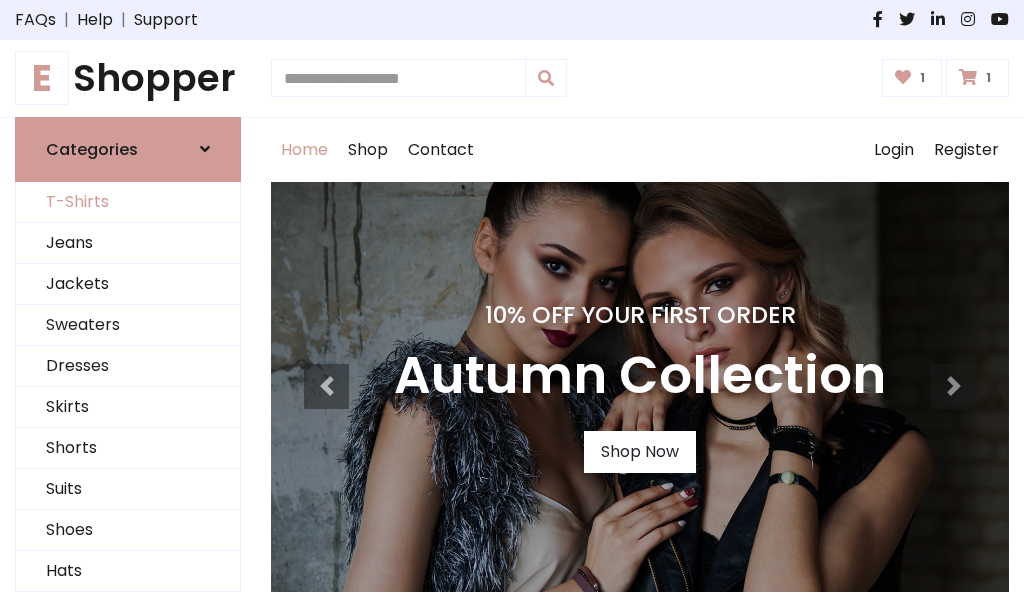 click on "T-Shirts" at bounding box center [128, 202] 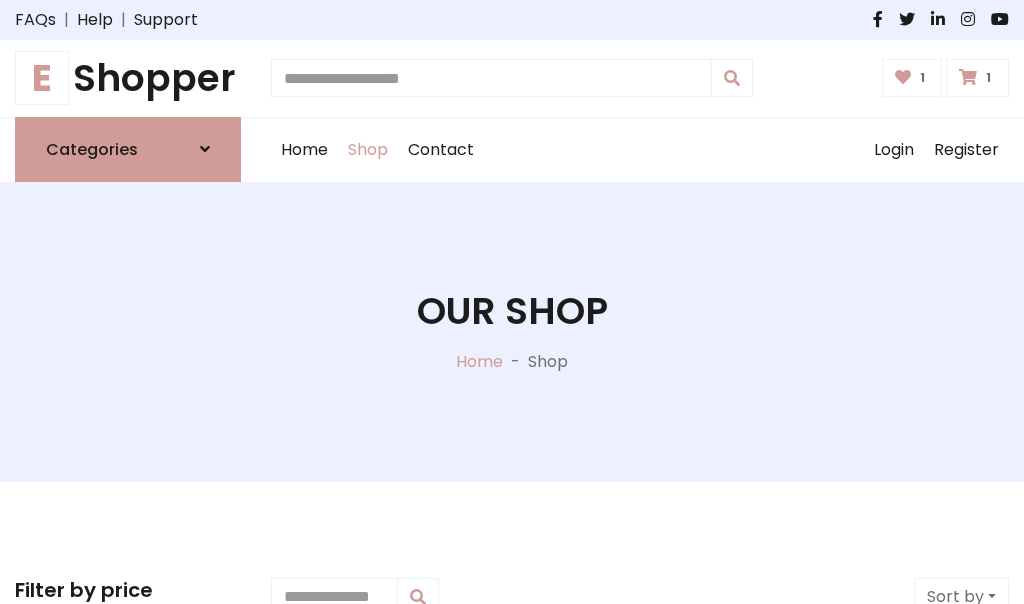 scroll, scrollTop: 0, scrollLeft: 0, axis: both 